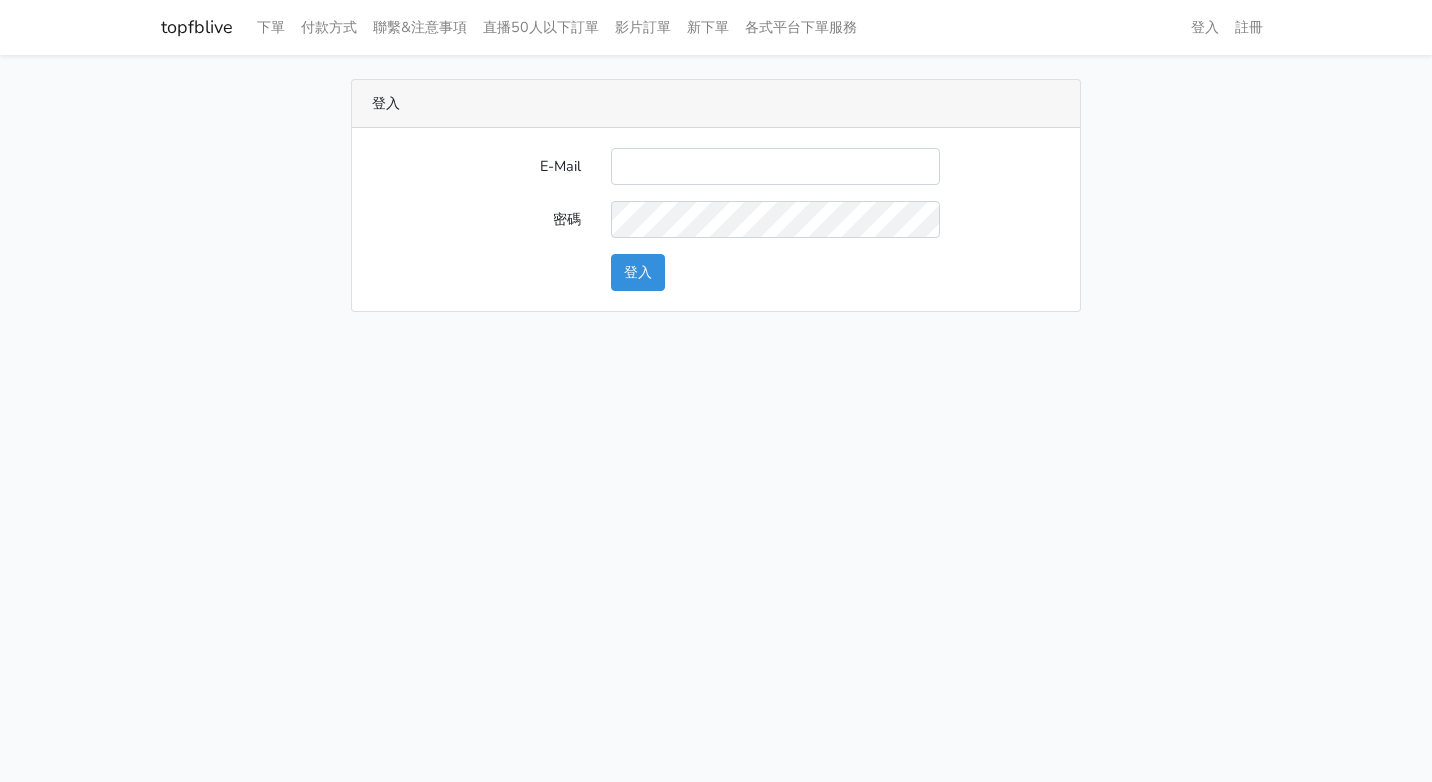 scroll, scrollTop: 0, scrollLeft: 0, axis: both 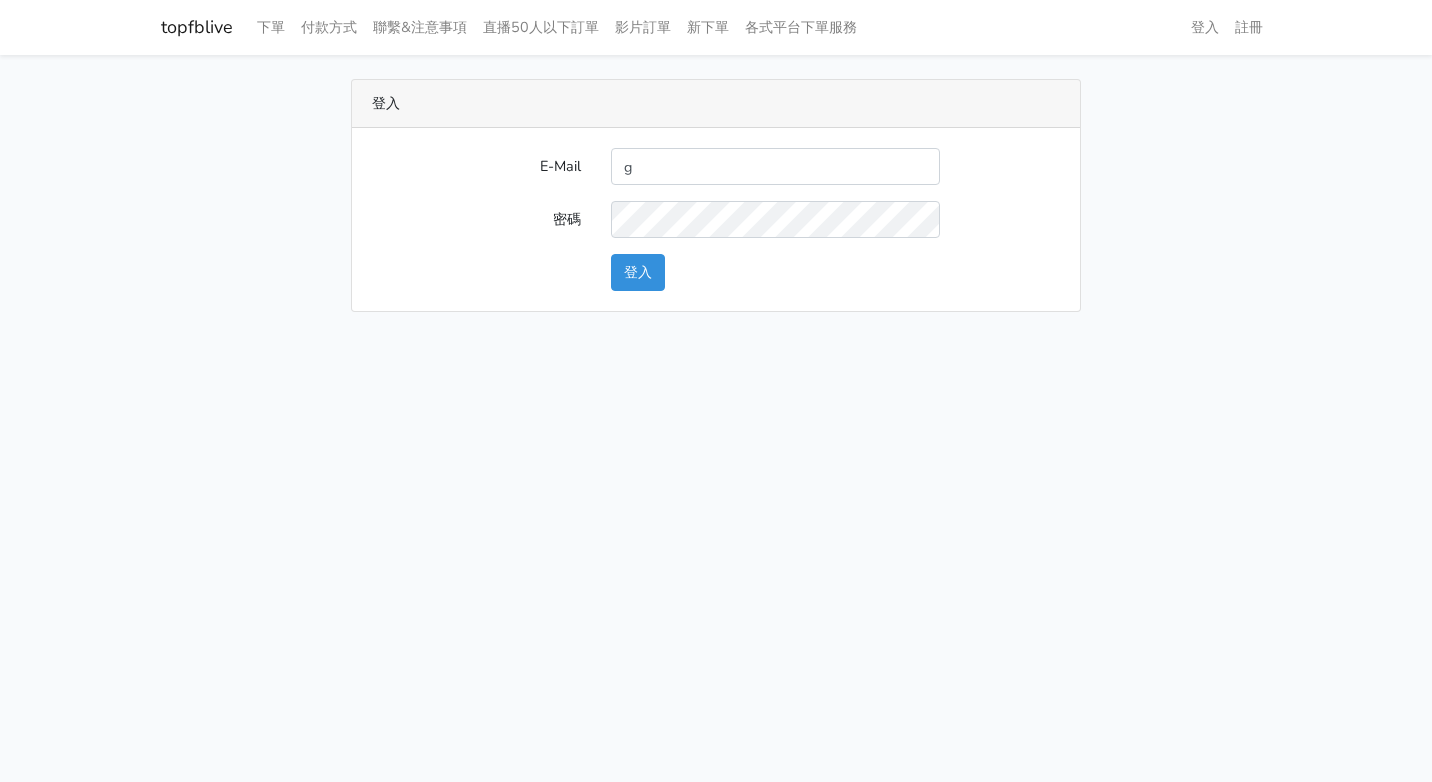 type on "[NUMBER]@[DOMAIN]" 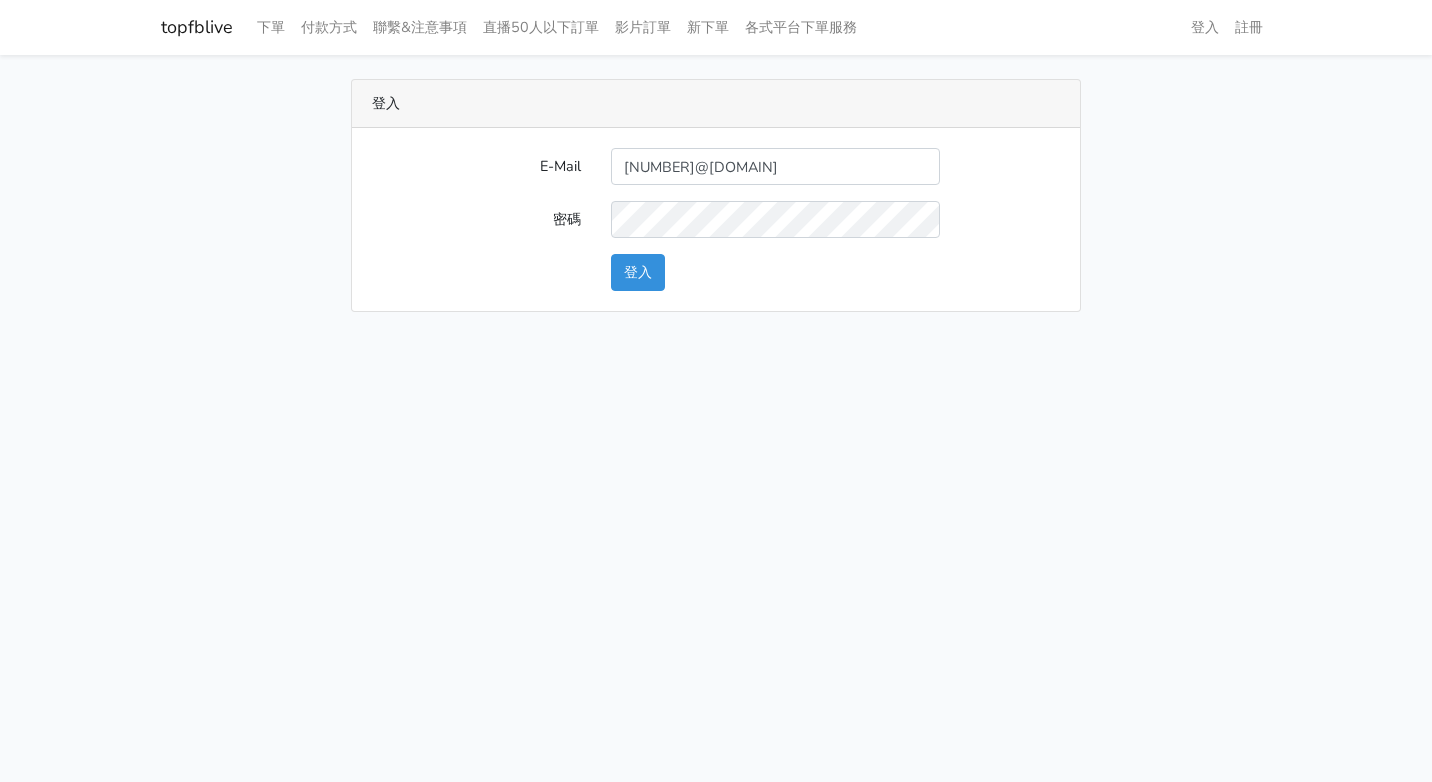 click on "登入" at bounding box center (835, 272) 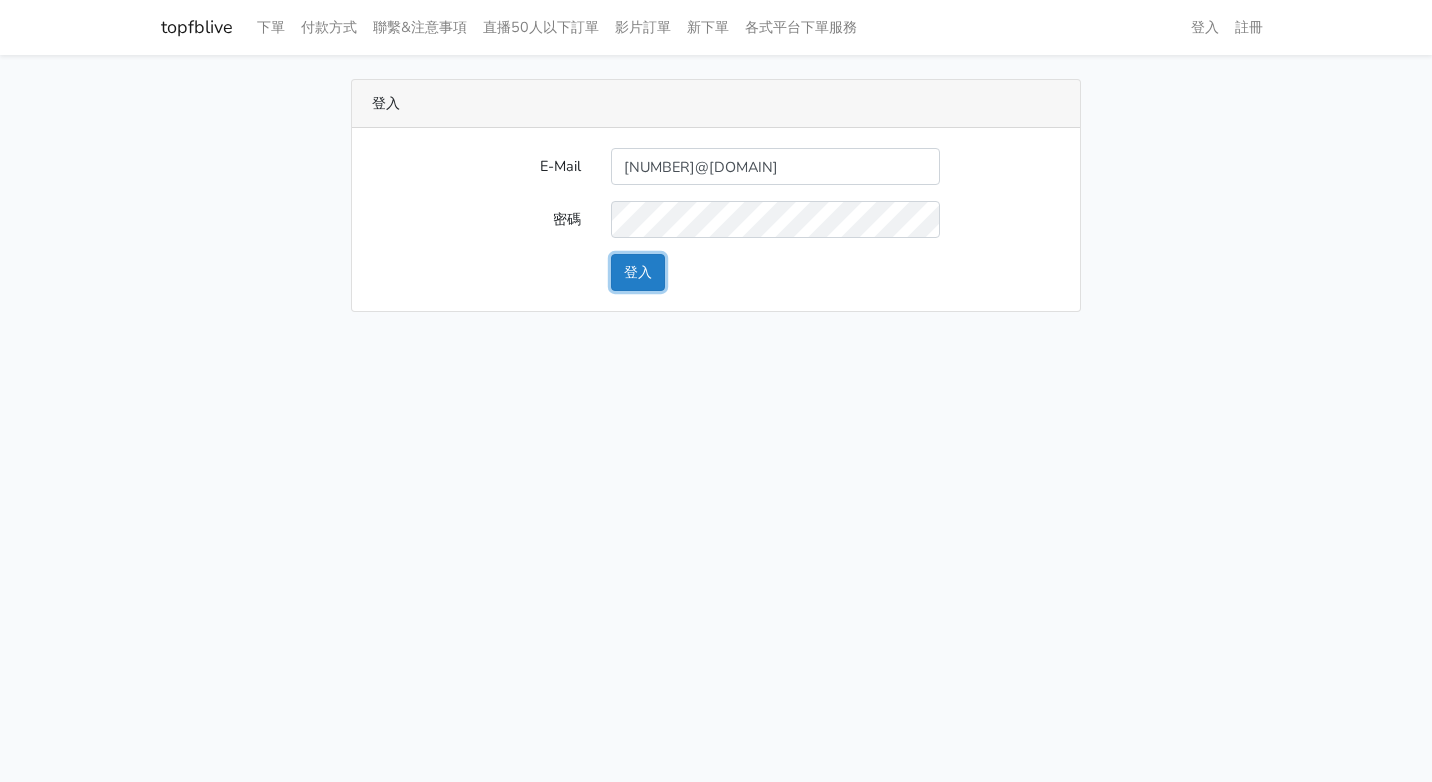 click on "登入" at bounding box center [638, 272] 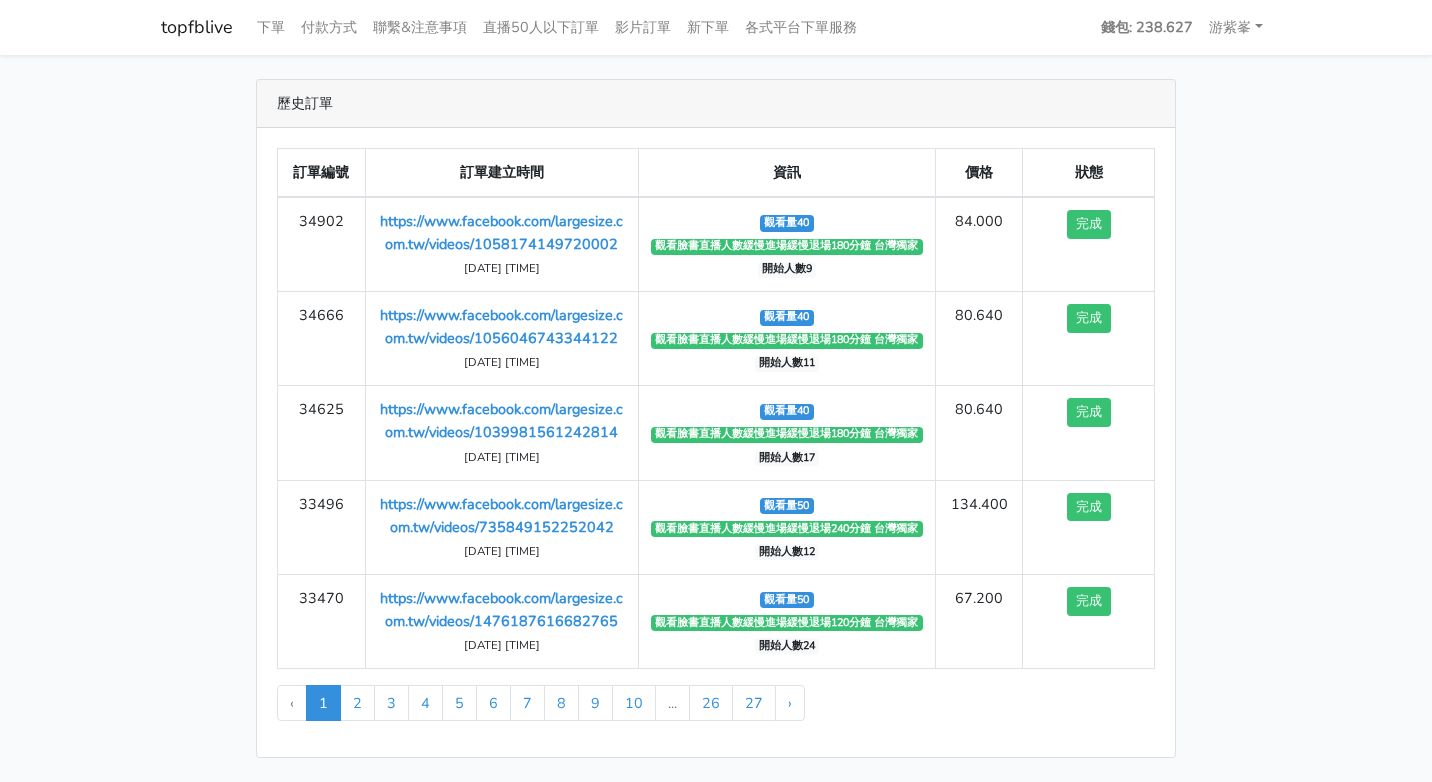 scroll, scrollTop: 0, scrollLeft: 0, axis: both 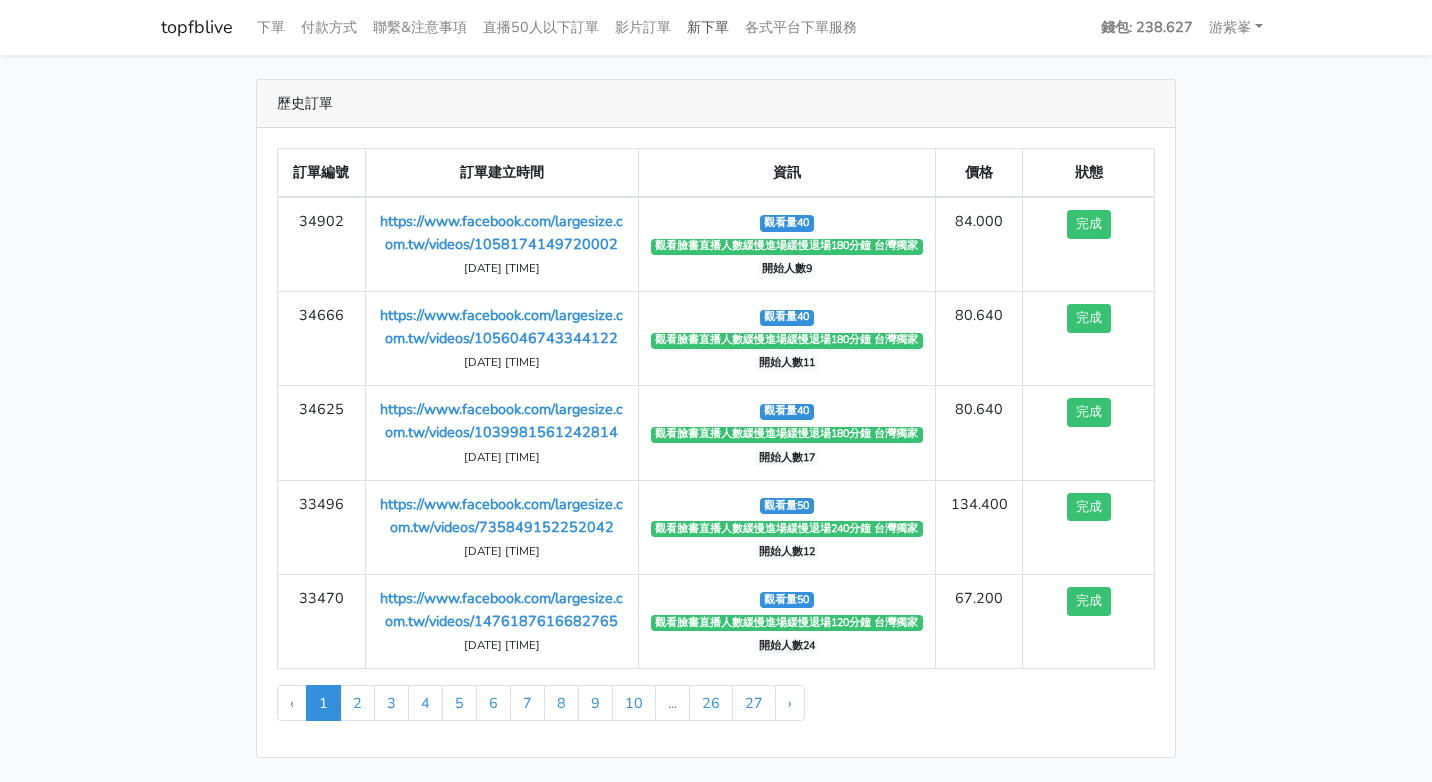 click on "新下單" at bounding box center [708, 27] 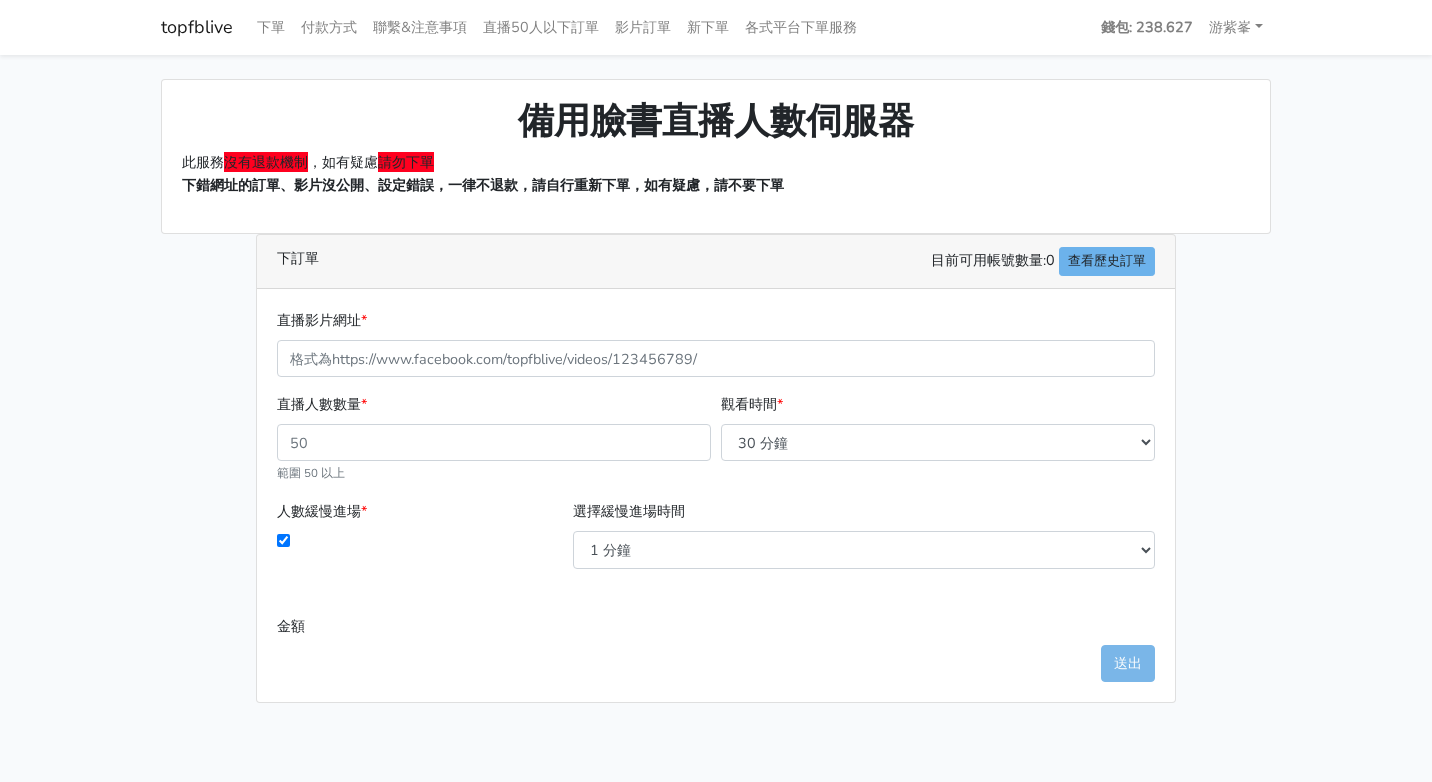 scroll, scrollTop: 0, scrollLeft: 0, axis: both 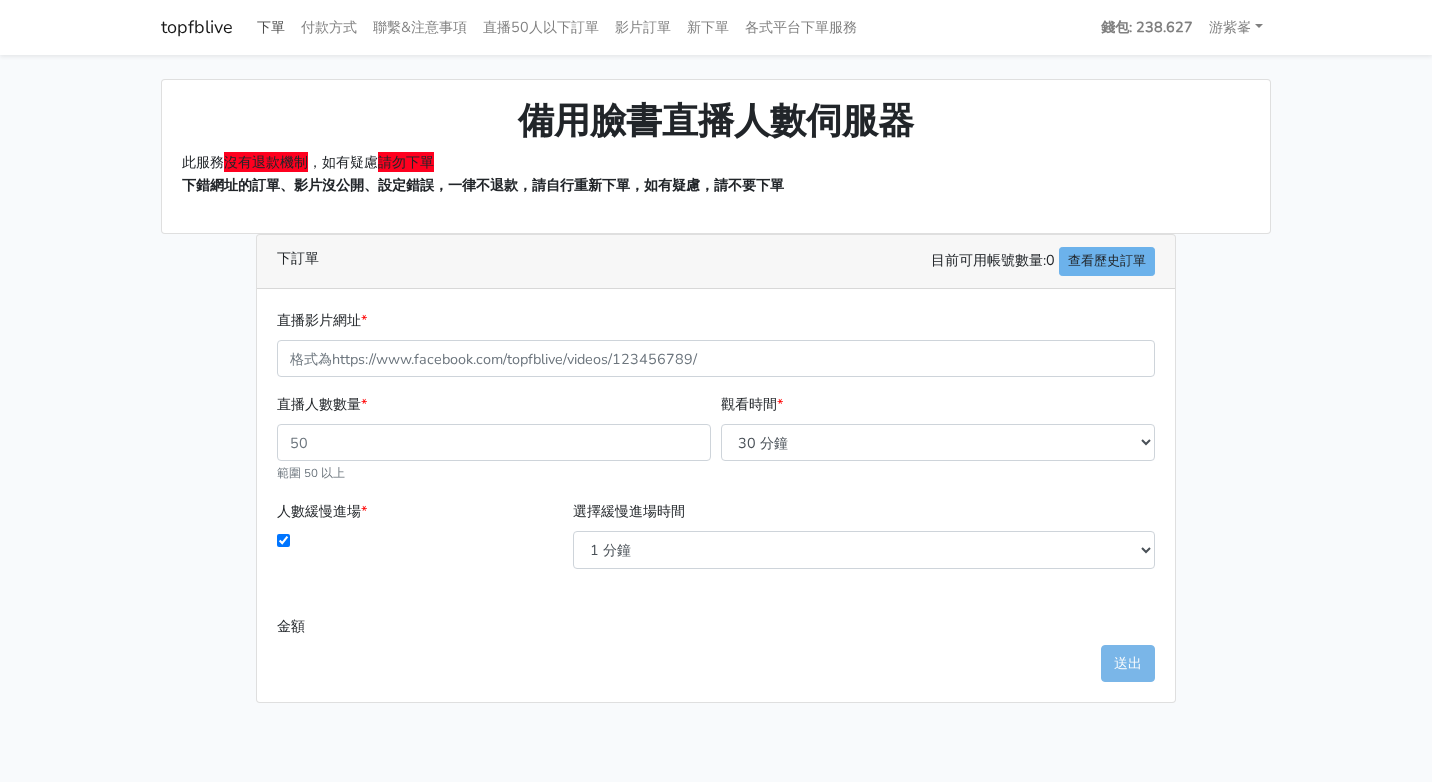 click on "下單" at bounding box center [271, 27] 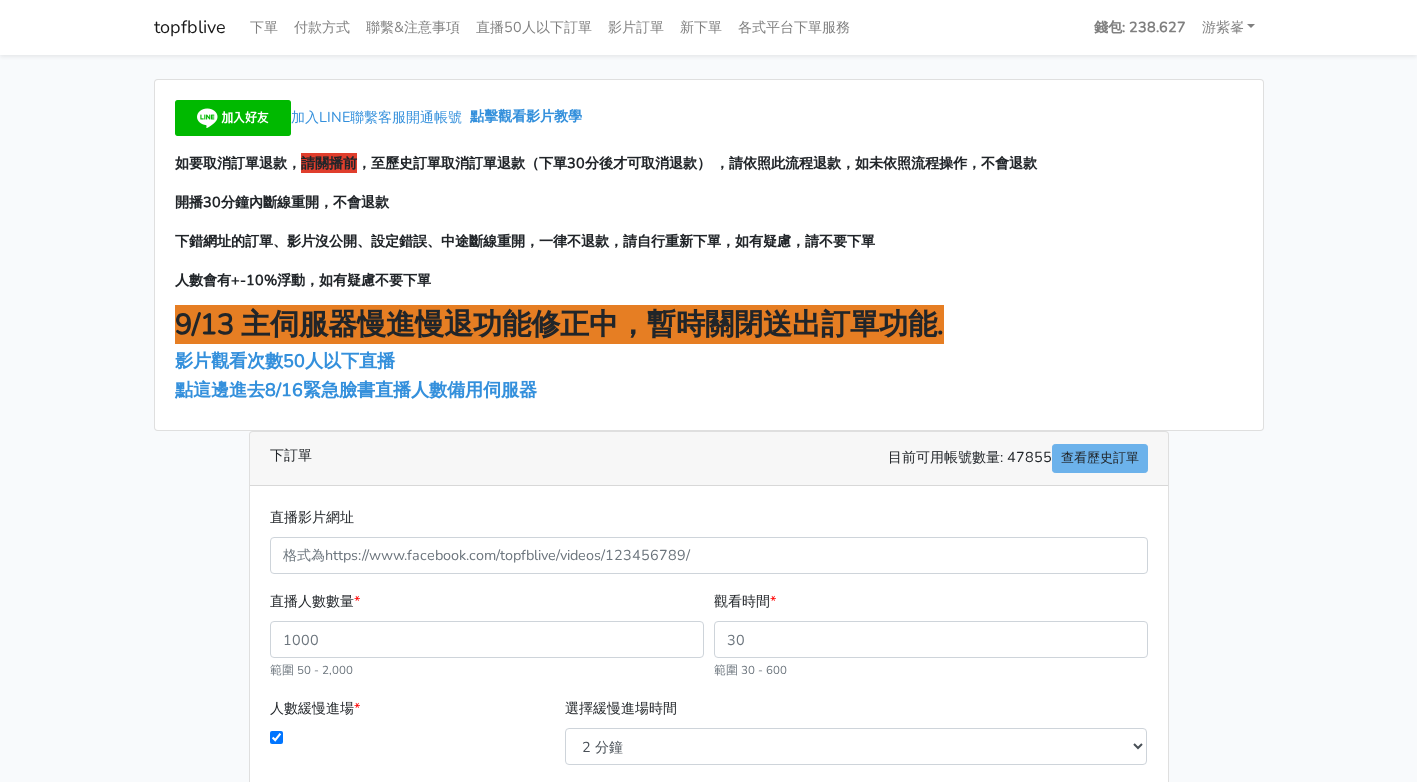 scroll, scrollTop: 0, scrollLeft: 0, axis: both 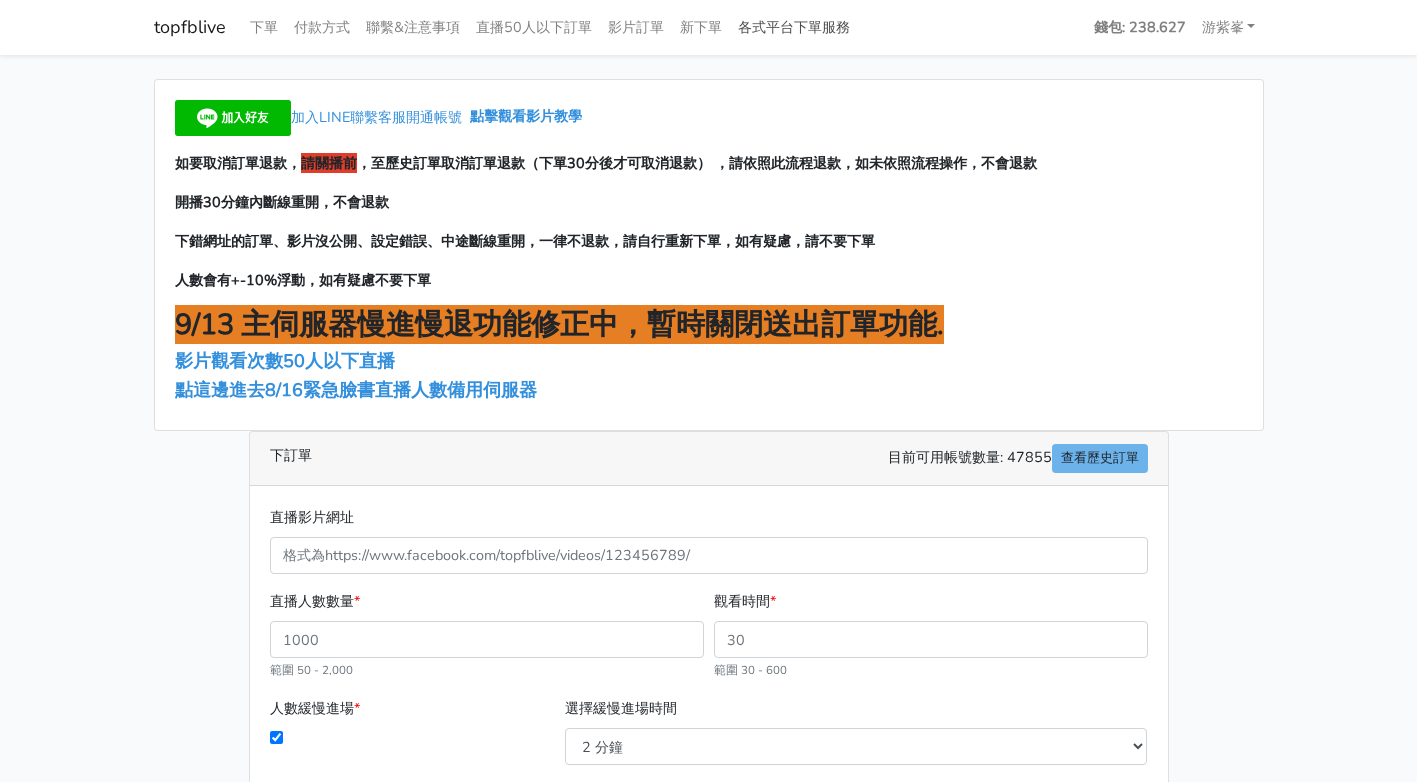 click on "各式平台下單服務" at bounding box center (794, 27) 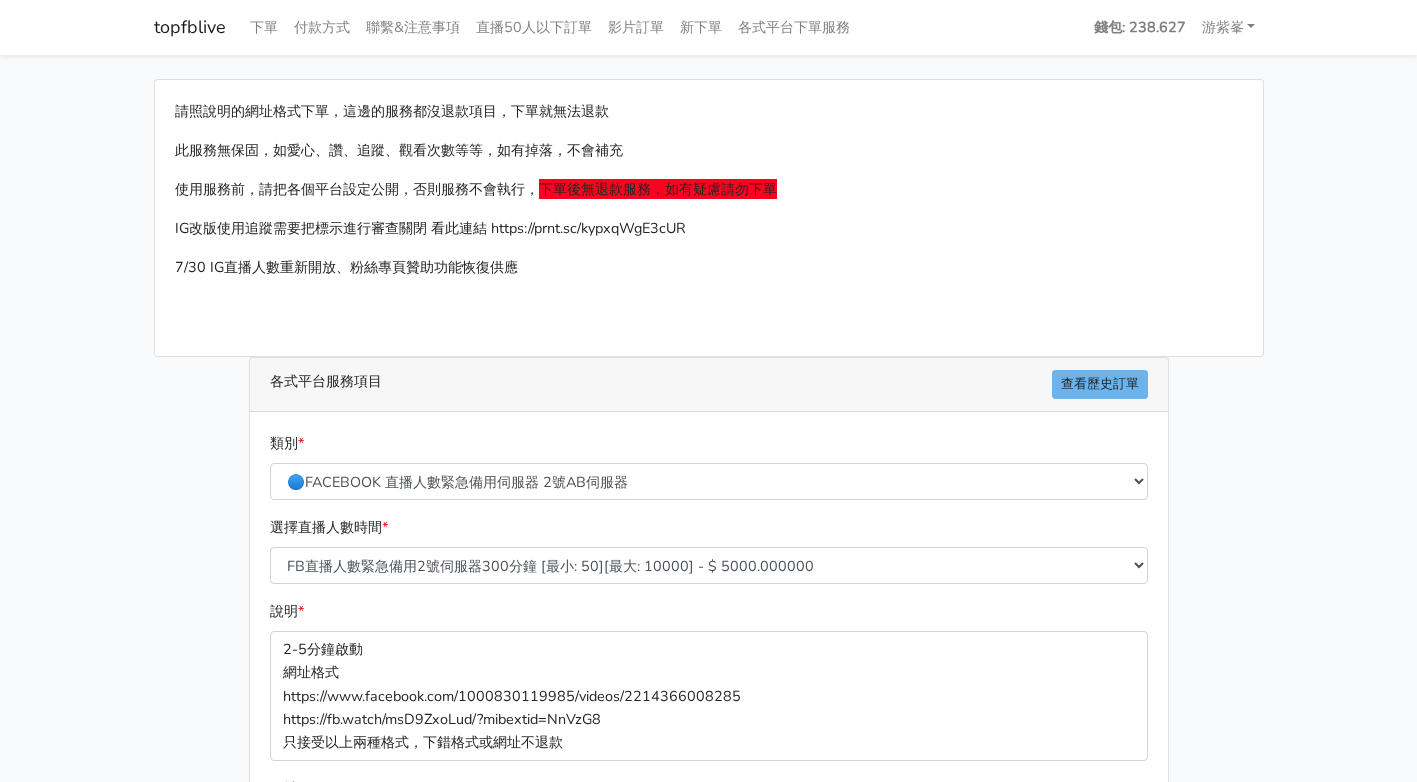 scroll, scrollTop: 0, scrollLeft: 0, axis: both 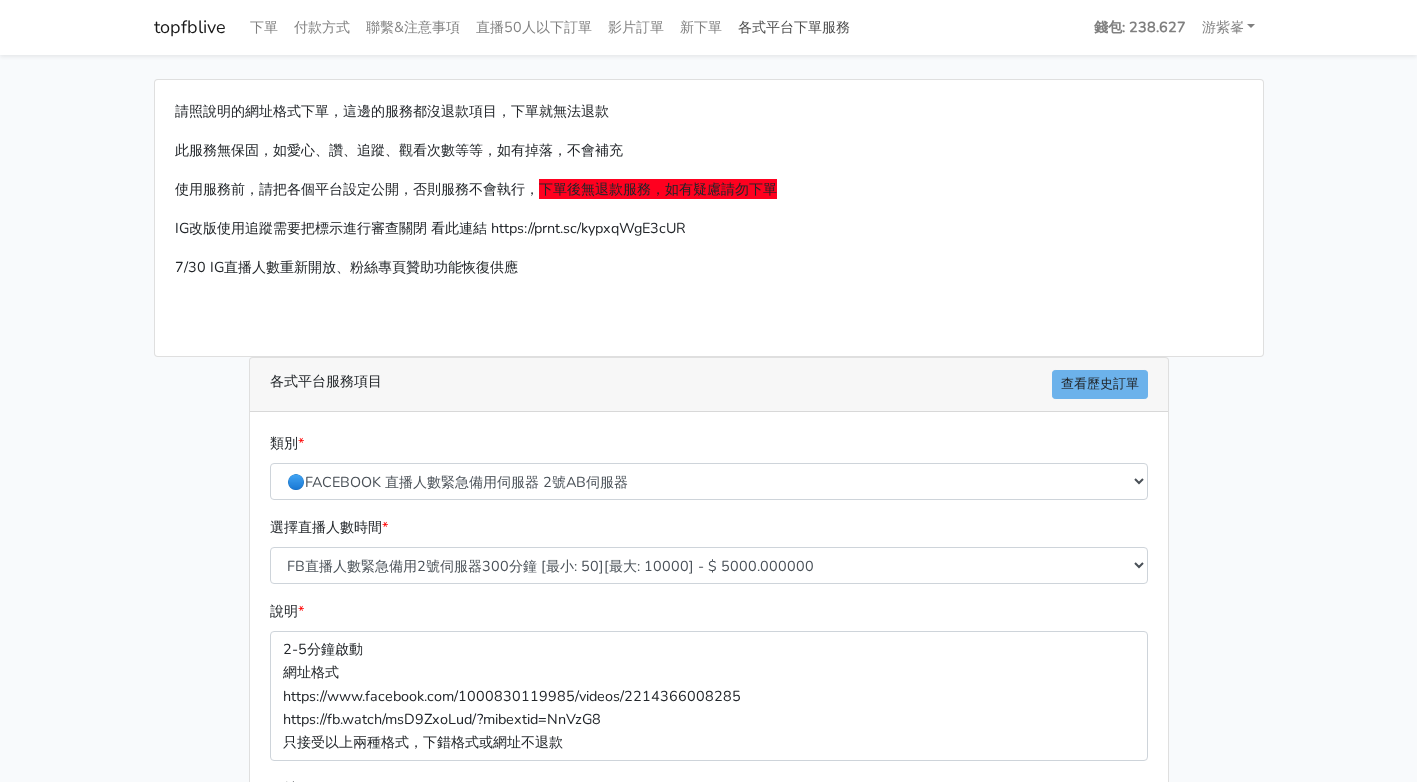 click on "各式平台下單服務" at bounding box center [794, 27] 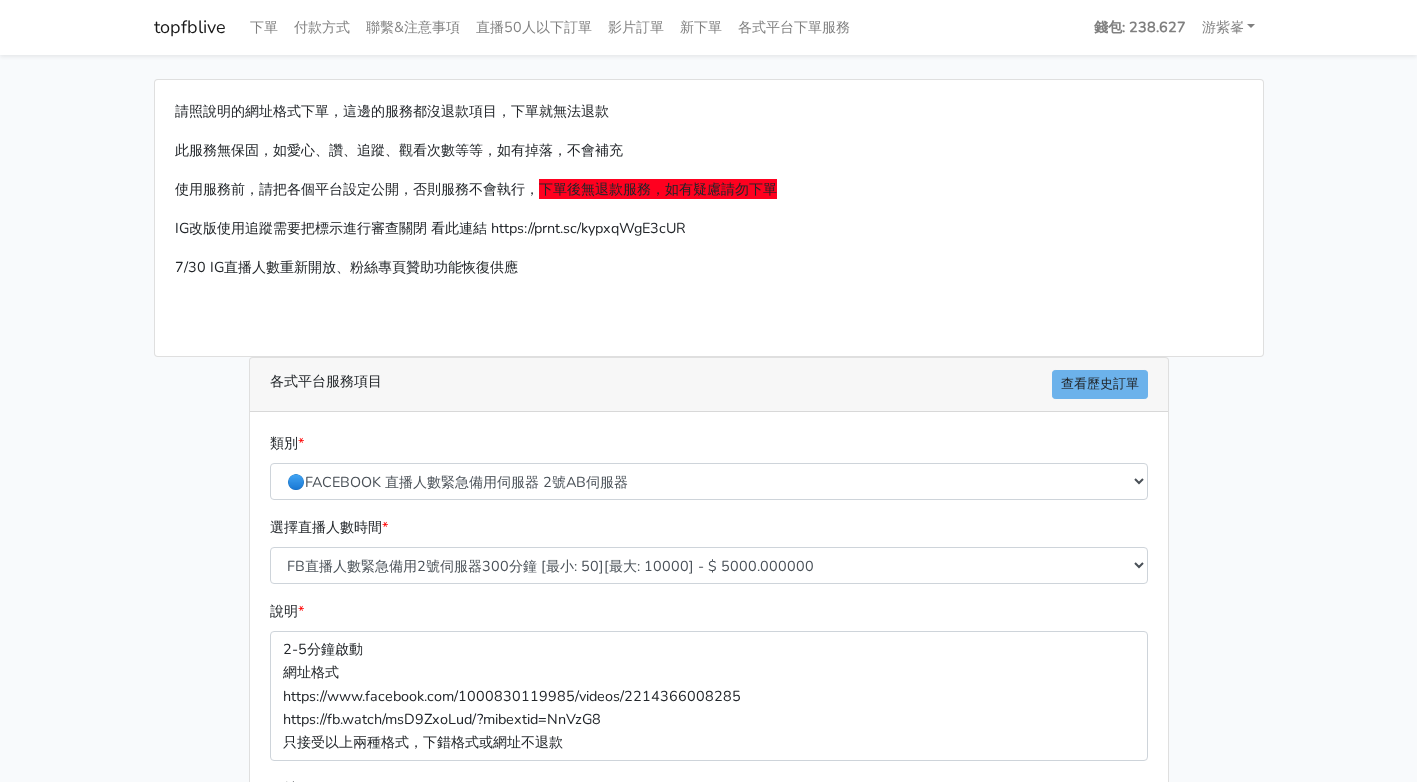 scroll, scrollTop: 0, scrollLeft: 0, axis: both 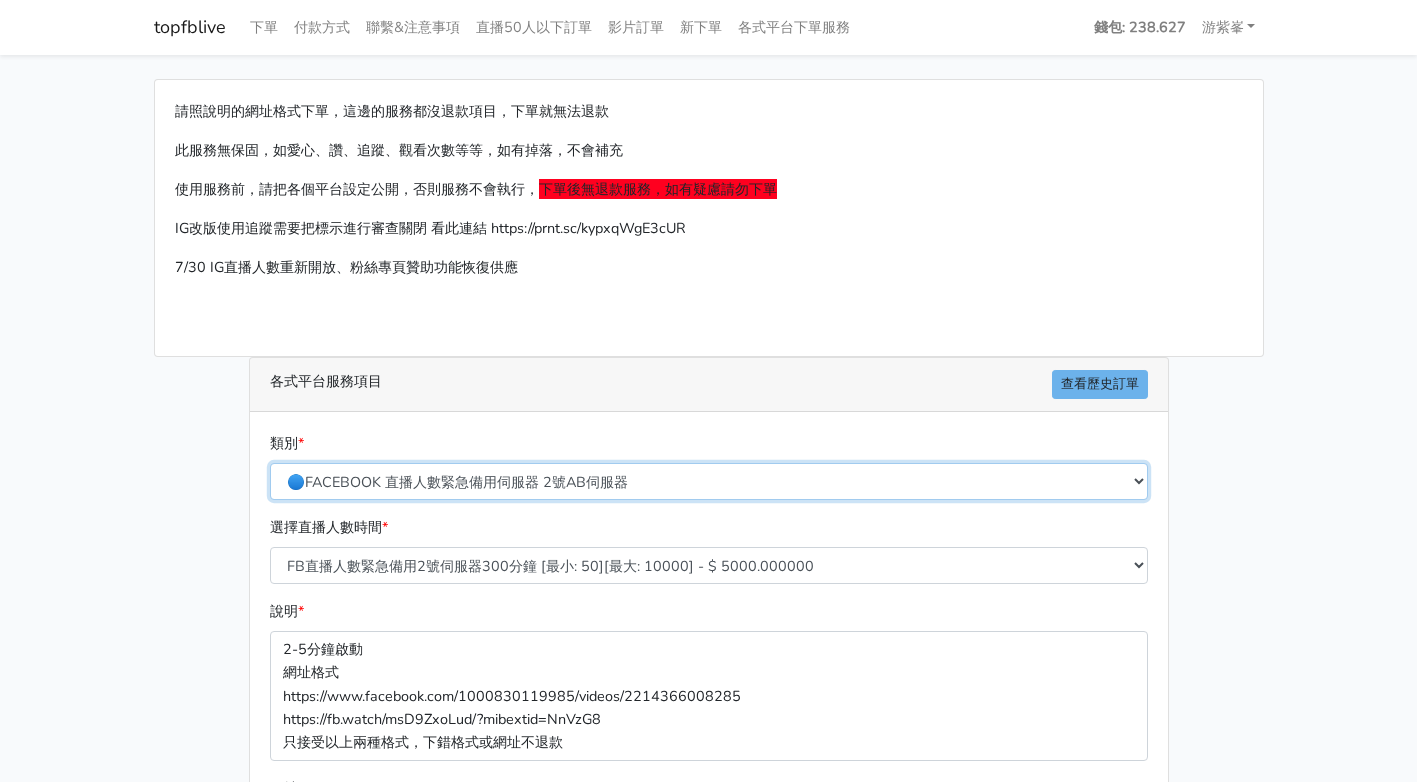 click on "🔵FACEBOOK 直播人數緊急備用伺服器 2號AB伺服器
🔵FACEBOOK 網軍專用貼文留言 安全保密
🔵FACEBOOK 直播人數伺服器 快進
🔵9/30 FACEBOOK 直播人數緩慢進場緩慢退場 台灣獨家
🔵FACEBOOK 直播人數緊急備用伺服器 J1
🔵FACEBOOK按讚-追蹤-評論-社團成員-影片觀看-短影片觀看
🔵台灣帳號FACEBOOK按讚、表情、分享、社團、追蹤服務" at bounding box center [709, 481] 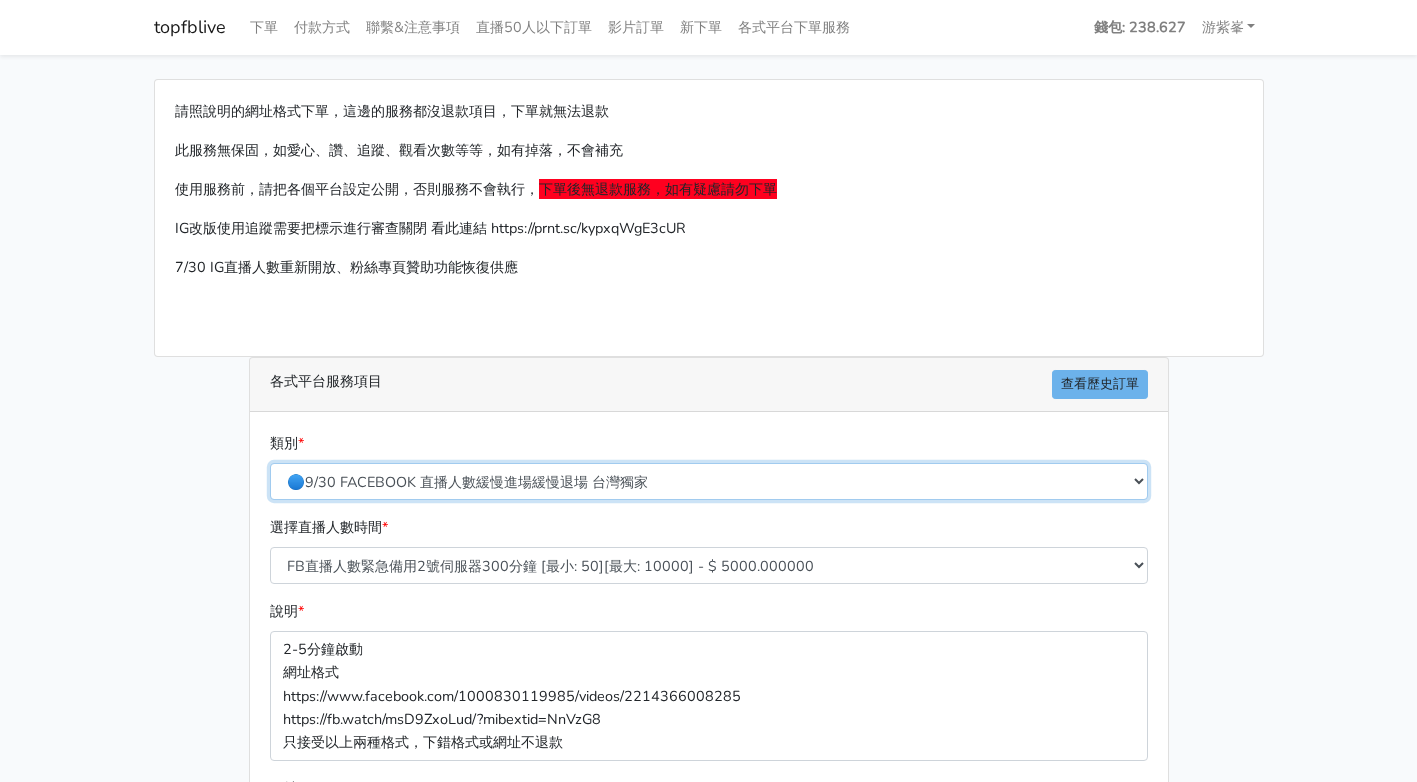 click on "🔵FACEBOOK 直播人數緊急備用伺服器 2號AB伺服器
🔵FACEBOOK 網軍專用貼文留言 安全保密
🔵FACEBOOK 直播人數伺服器 快進
🔵9/30 FACEBOOK 直播人數緩慢進場緩慢退場 台灣獨家
🔵FACEBOOK 直播人數緊急備用伺服器 J1
🔵FACEBOOK按讚-追蹤-評論-社團成員-影片觀看-短影片觀看
🔵台灣帳號FACEBOOK按讚、表情、分享、社團、追蹤服務" at bounding box center (709, 481) 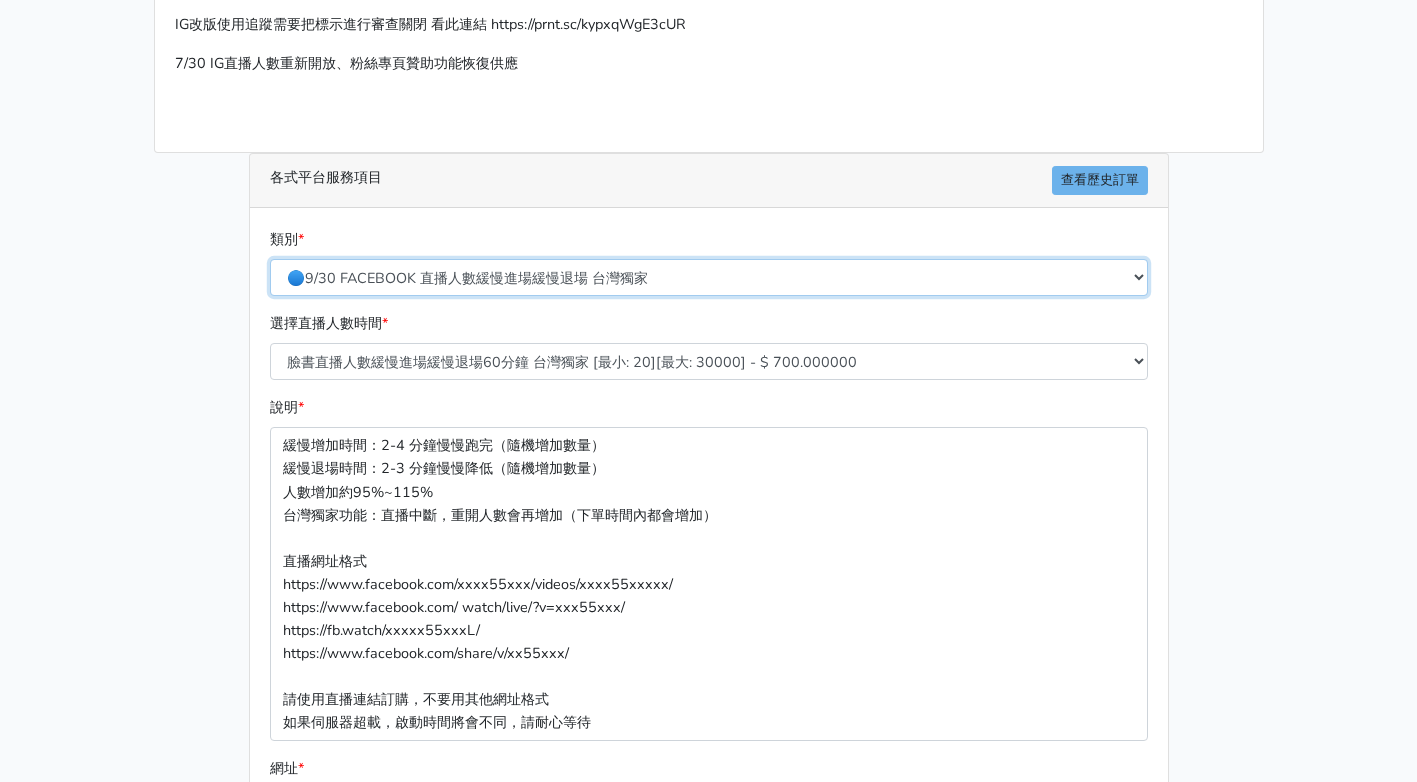 scroll, scrollTop: 300, scrollLeft: 0, axis: vertical 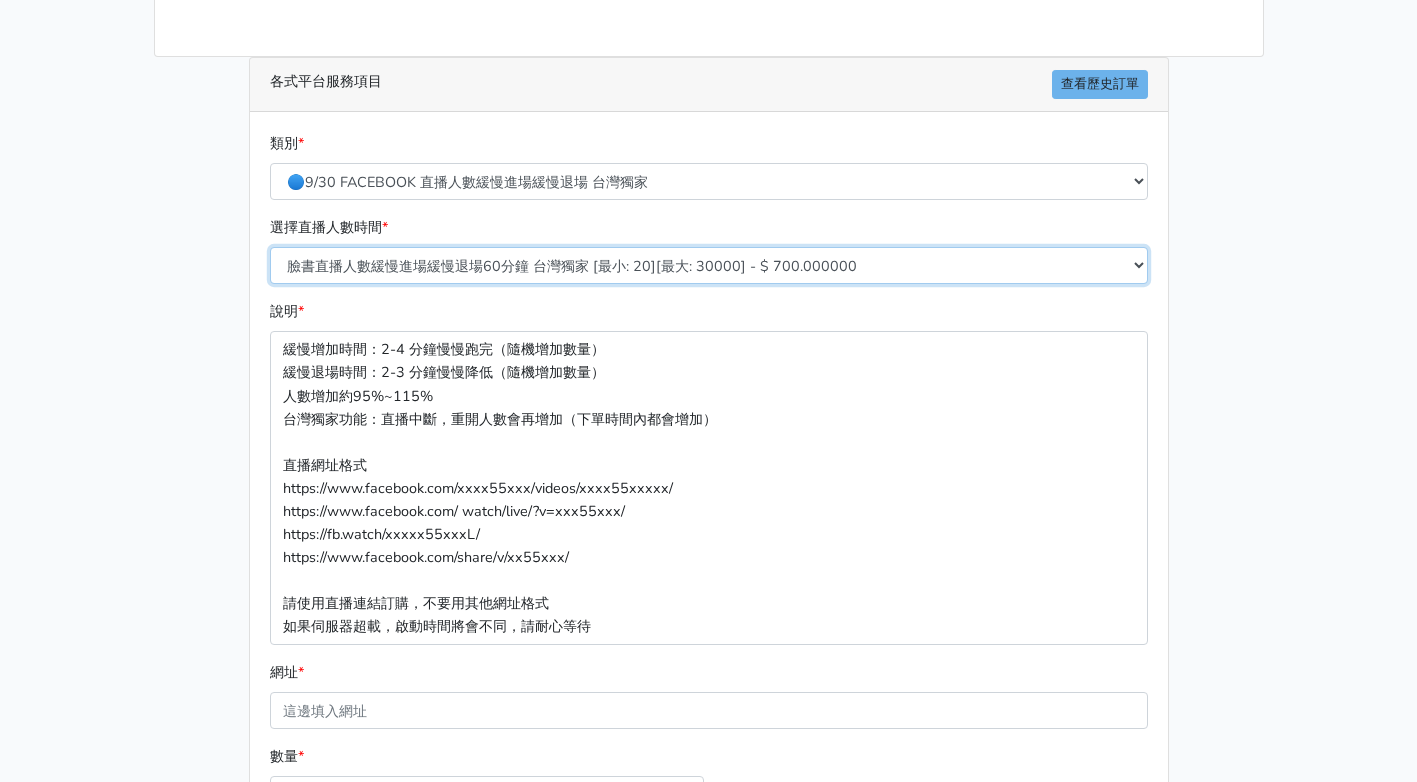 click on "臉書直播人數緩慢進場緩慢退場60分鐘 台灣獨家 [最小: 20][最大: 30000] - $ 700.000000 臉書直播人數緩慢進場緩慢退場120分鐘 台灣獨家 [最小: 20][最大: 30000] - $ 1400.000000 臉書直播人數緩慢進場緩慢退場150分鐘 台灣獨家 [最小: 20][最大: 30000] - $ 1750.000000 臉書直播人數緩慢進場緩慢退場180分鐘 台灣獨家 [最小: 20][最大: 30000] - $ 2100.000000 臉書直播人數緩慢進場緩慢退場240分鐘 台灣獨家 [最小: 20][最大: 30000] - $ 2800.000000 臉書直播人數緩慢進場緩慢退場300分鐘 台灣獨家 [最小: 30][最大: 30000] - $ 3500.000000 臉書直播人數緩慢進場緩慢退場210分鐘 台灣獨家 [最小: 30][最大: 99999] - $ 2450.000000 臉書直播人數緩慢進場緩慢退場360分鐘 台灣獨家 [最小: 20][最大: 90000] - $ 4200.000000" at bounding box center [709, 265] 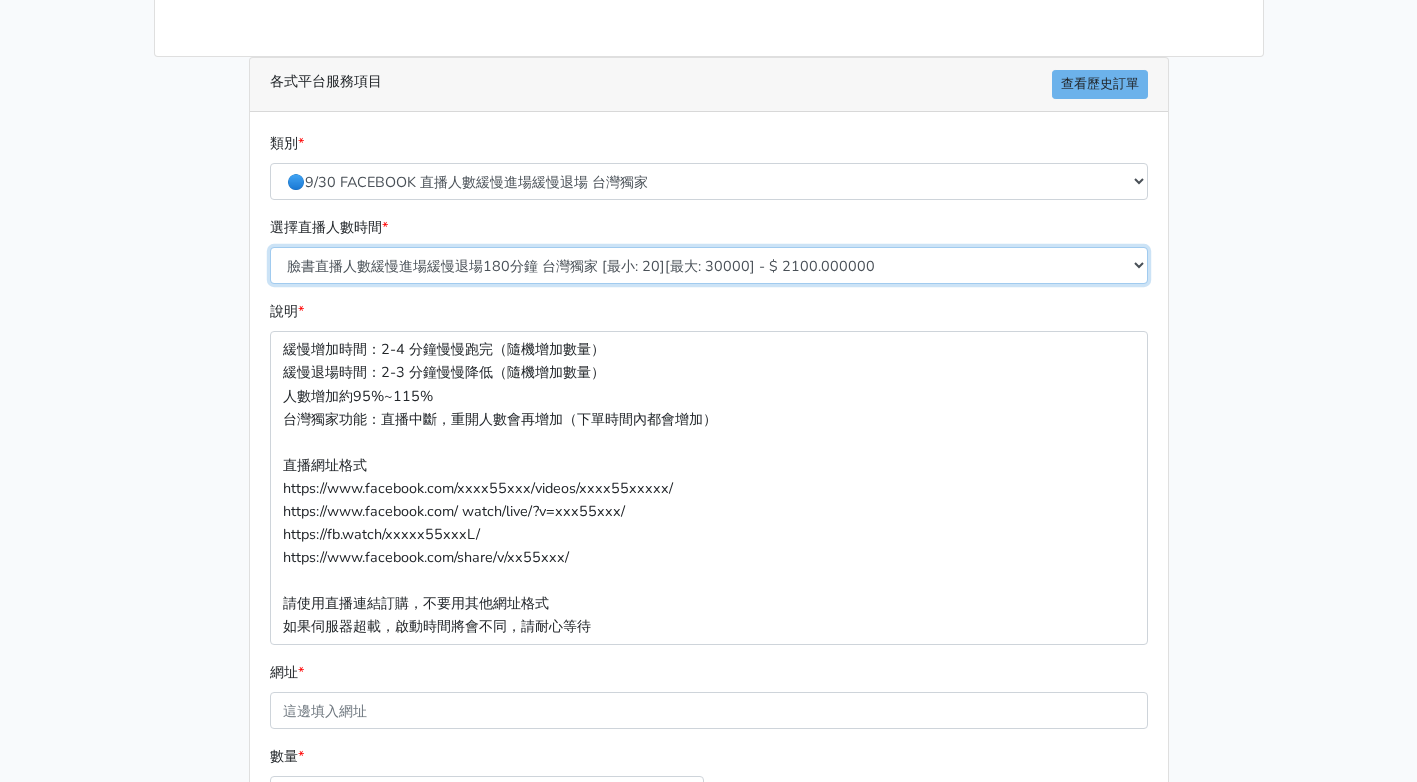 click on "臉書直播人數緩慢進場緩慢退場60分鐘 台灣獨家 [最小: 20][最大: 30000] - $ 700.000000 臉書直播人數緩慢進場緩慢退場120分鐘 台灣獨家 [最小: 20][最大: 30000] - $ 1400.000000 臉書直播人數緩慢進場緩慢退場150分鐘 台灣獨家 [最小: 20][最大: 30000] - $ 1750.000000 臉書直播人數緩慢進場緩慢退場180分鐘 台灣獨家 [最小: 20][最大: 30000] - $ 2100.000000 臉書直播人數緩慢進場緩慢退場240分鐘 台灣獨家 [最小: 20][最大: 30000] - $ 2800.000000 臉書直播人數緩慢進場緩慢退場300分鐘 台灣獨家 [最小: 30][最大: 30000] - $ 3500.000000 臉書直播人數緩慢進場緩慢退場210分鐘 台灣獨家 [最小: 30][最大: 99999] - $ 2450.000000 臉書直播人數緩慢進場緩慢退場360分鐘 台灣獨家 [最小: 20][最大: 90000] - $ 4200.000000" at bounding box center (709, 265) 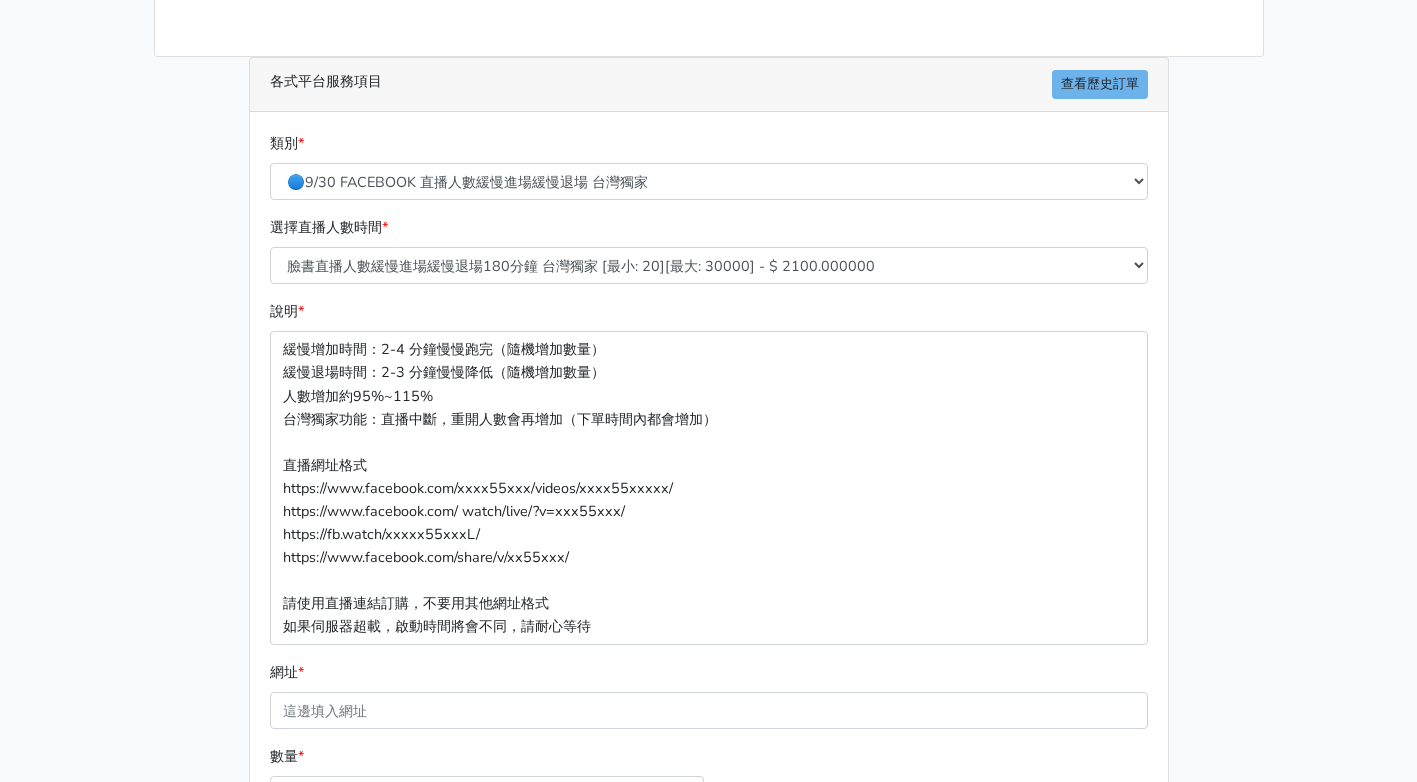 click on "請照說明的網址格式下單，這邊的服務都沒退款項目，下單就無法退款
此服務無保固，如愛心、讚、追蹤、觀看次數等等，如有掉落，不會補充
使用服務前，請把各個平台設定公開，否則服務不會執行， 下單後無退款服務，如有疑慮請勿下單
IG改版使用追蹤需要把標示進行審查關閉 看此連結 https://prnt.sc/kypxqWgE3cUR
7/30 IG直播人數重新開放、粉絲專頁贊助功能恢復供應
各式平台服務項目
查看歷史訂單
* *" at bounding box center (709, 385) 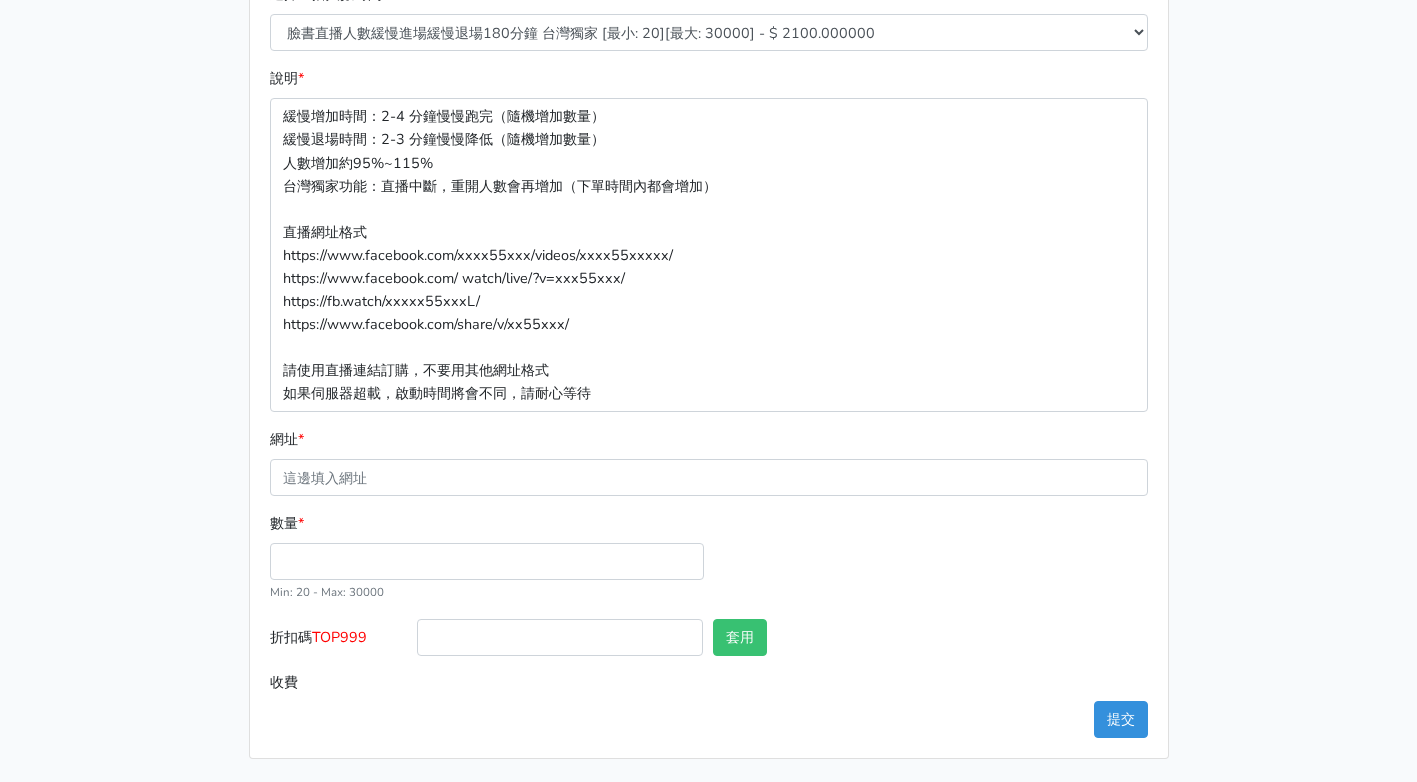 scroll, scrollTop: 534, scrollLeft: 0, axis: vertical 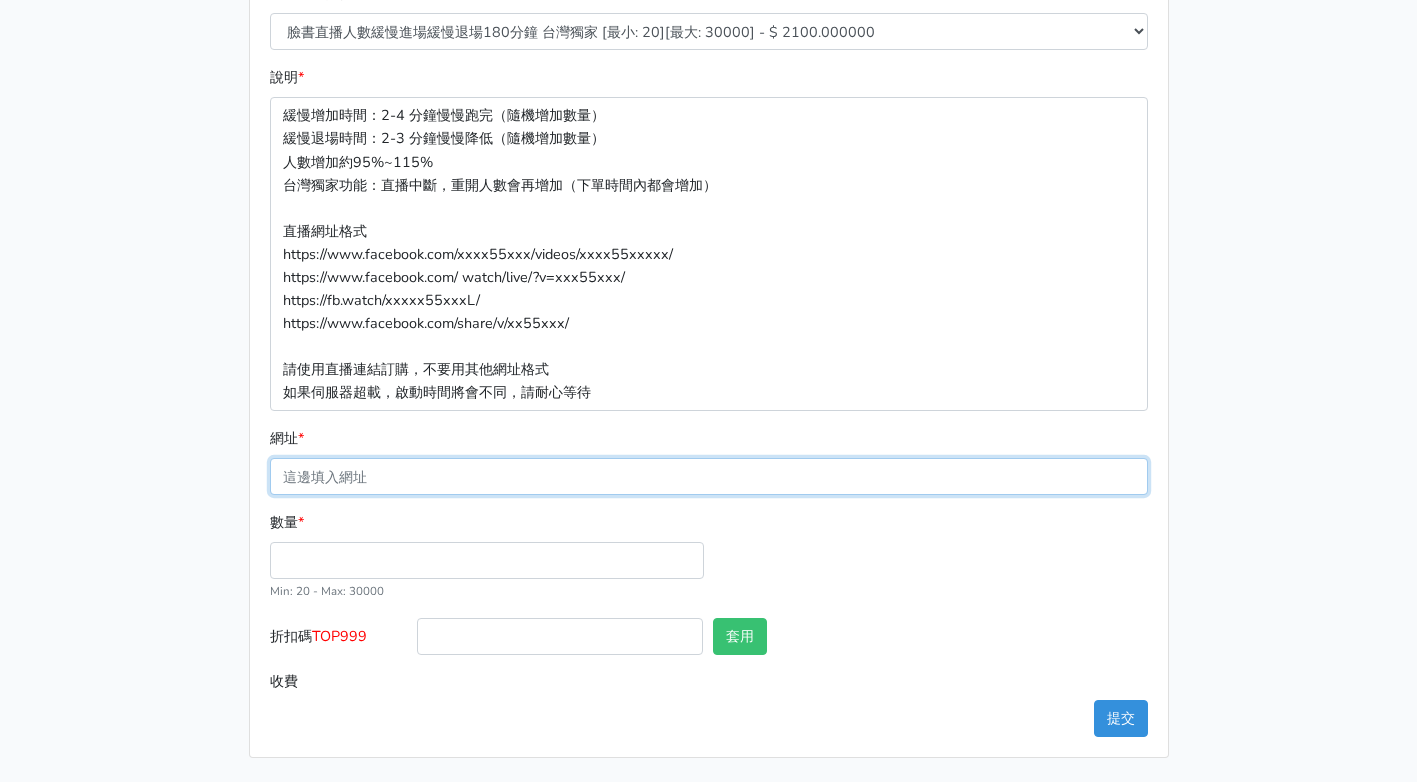 click on "網址 *" at bounding box center [709, 476] 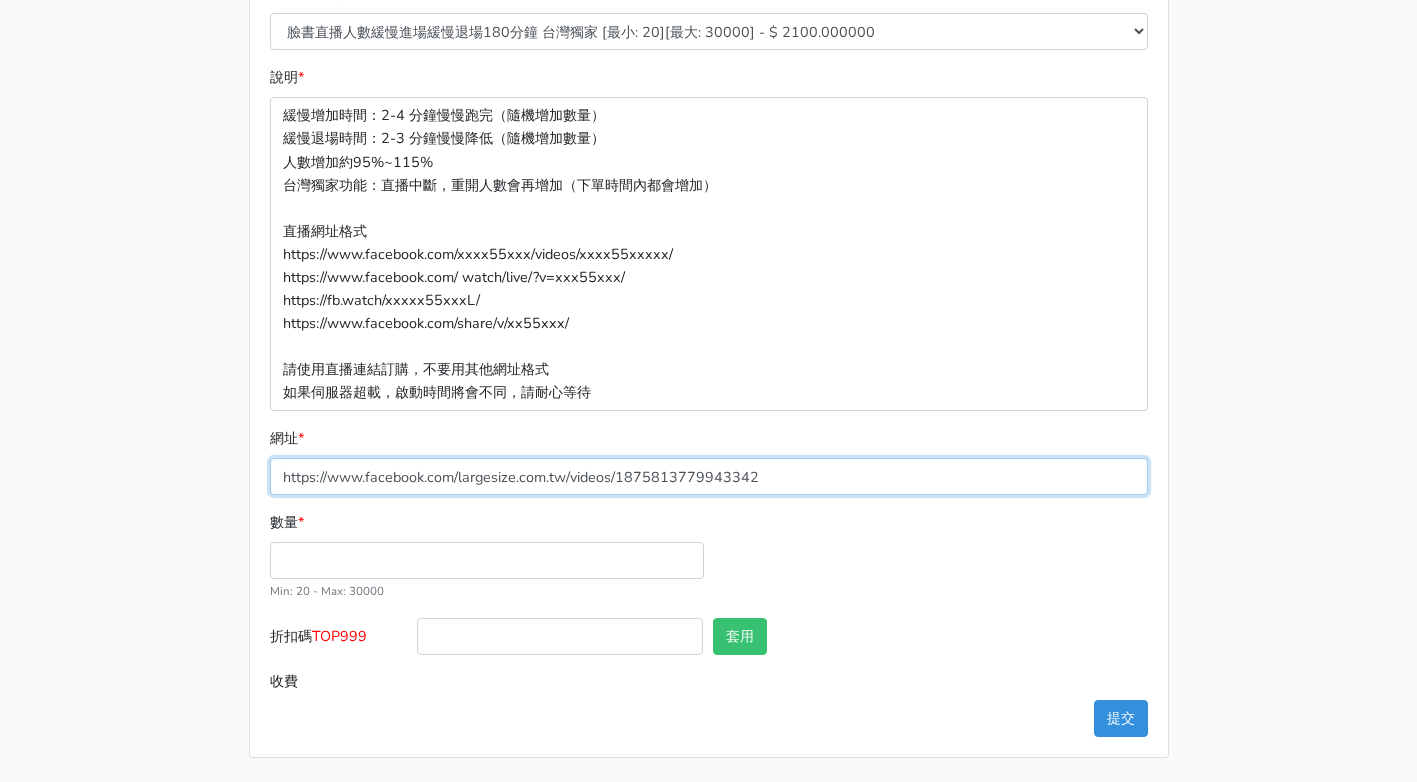 type on "https://www.facebook.com/largesize.com.tw/videos/1875813779943342" 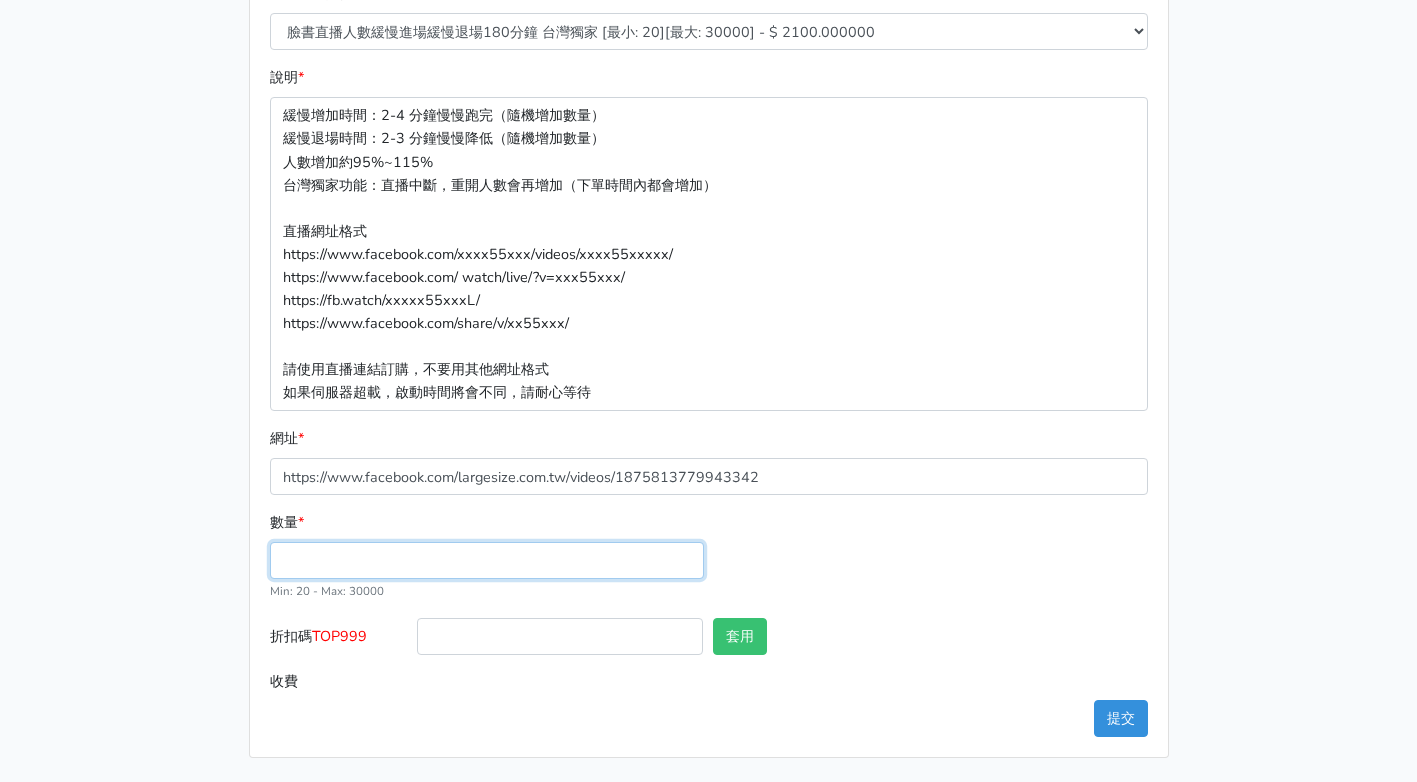 click on "數量 *" at bounding box center [487, 560] 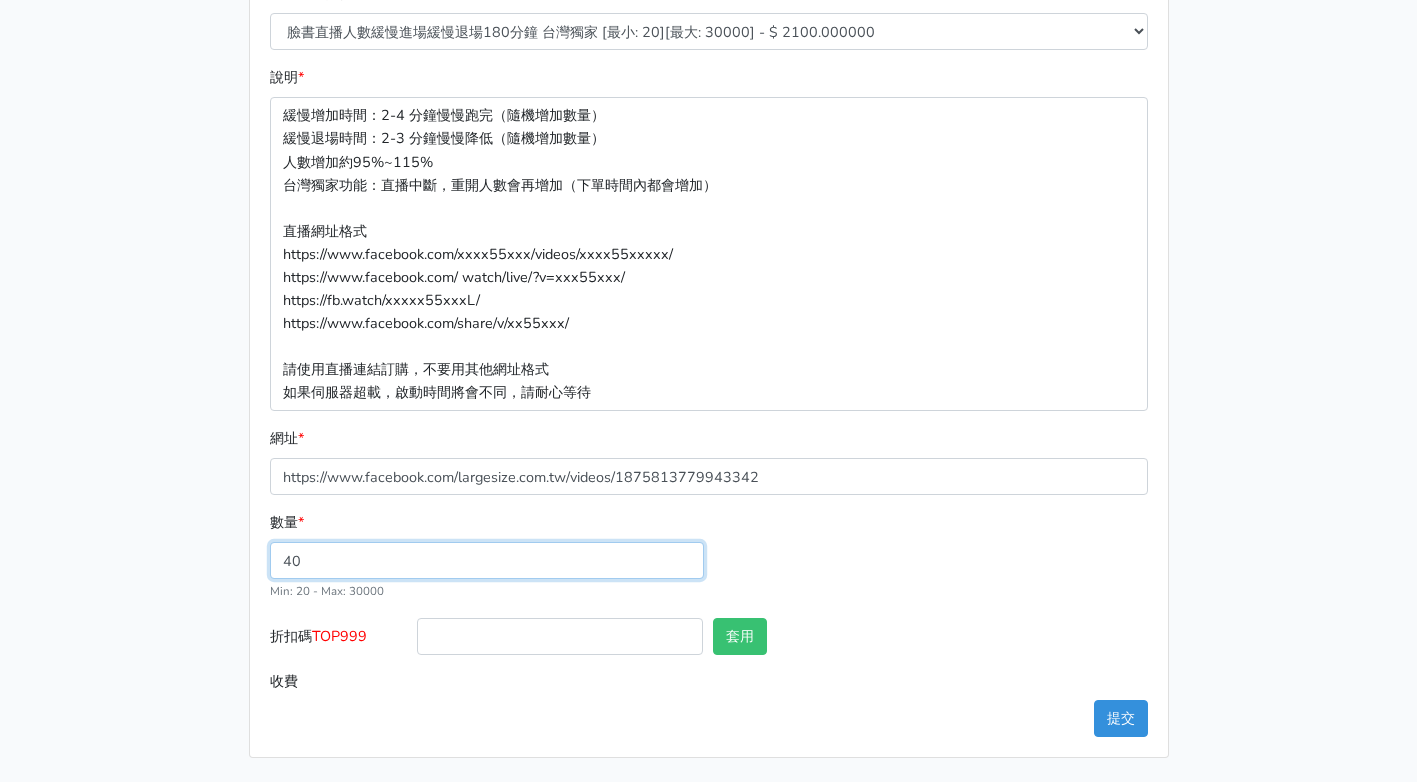 type on "40" 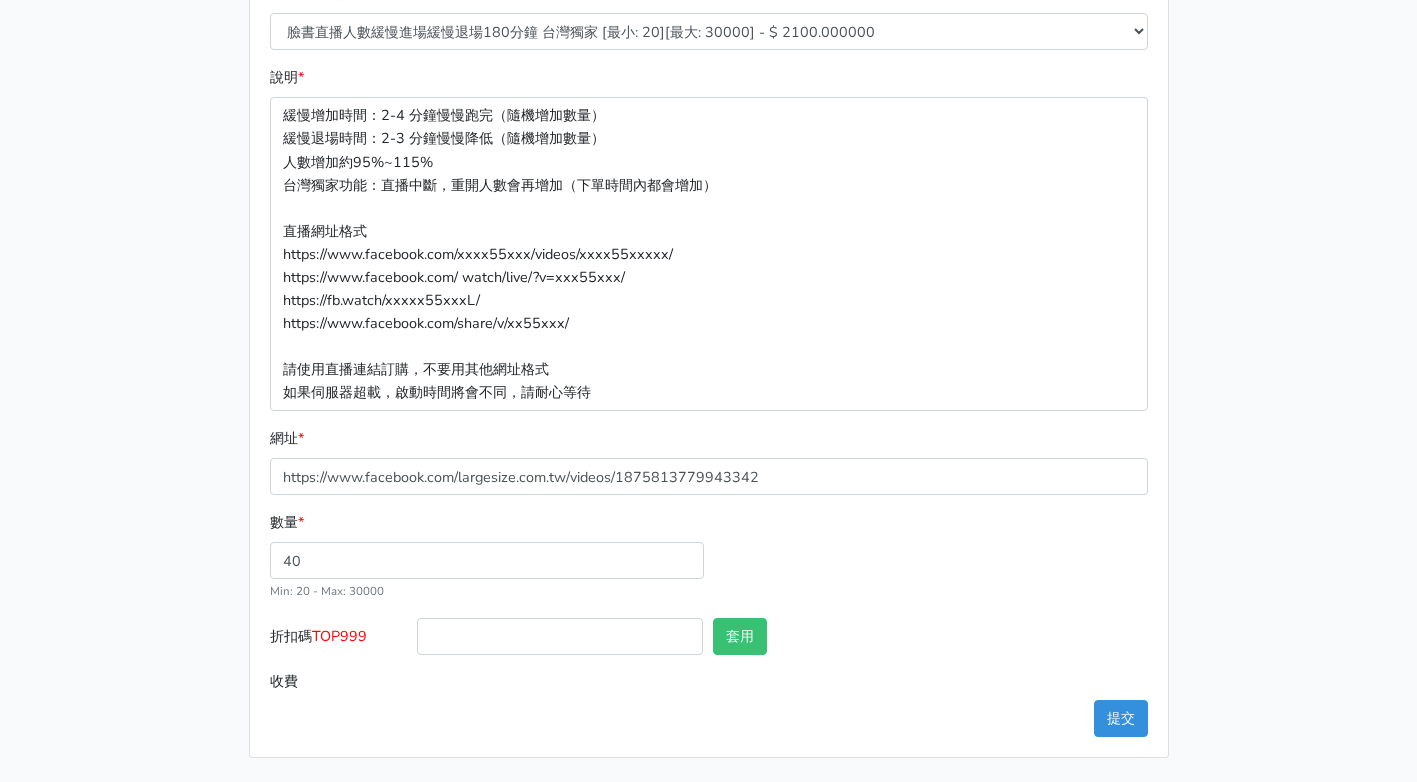 type on "84.000" 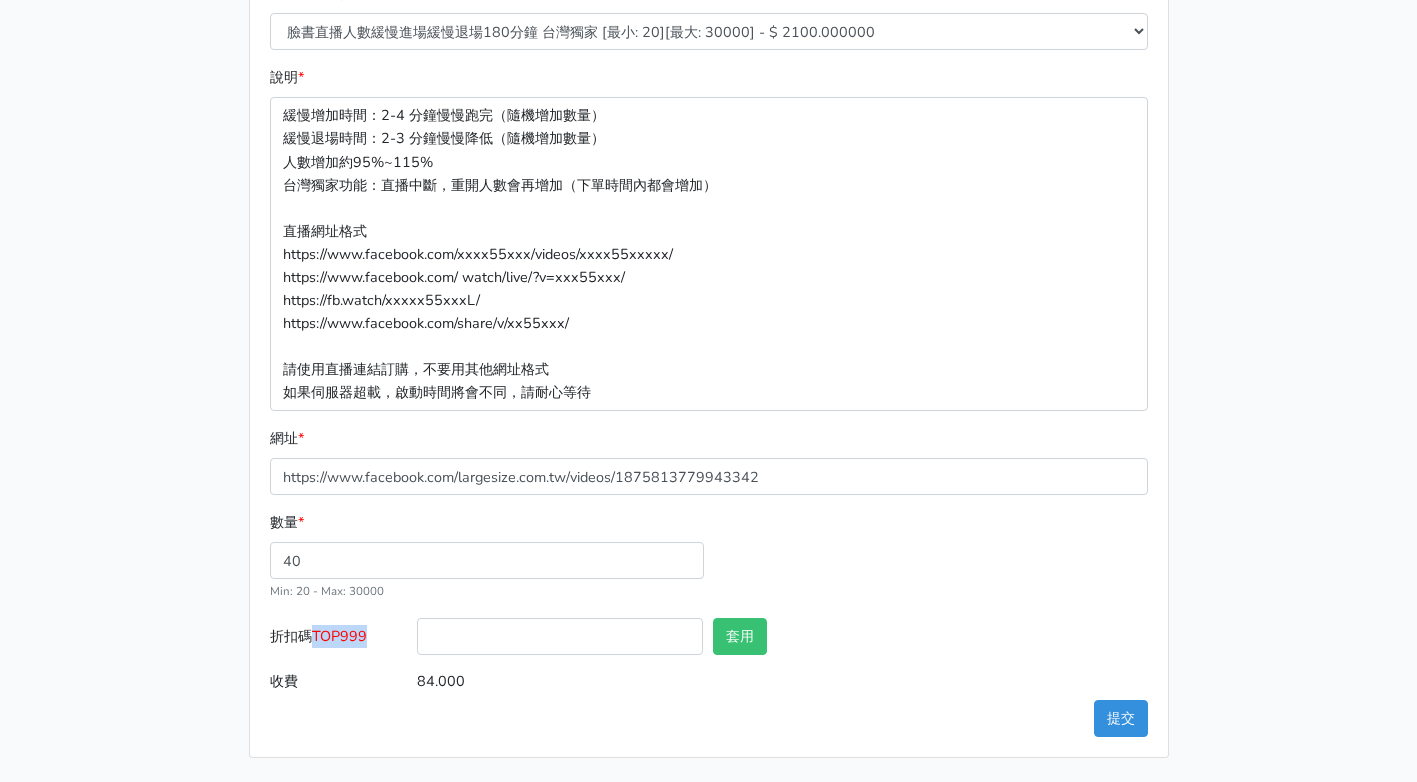 drag, startPoint x: 319, startPoint y: 636, endPoint x: 373, endPoint y: 635, distance: 54.00926 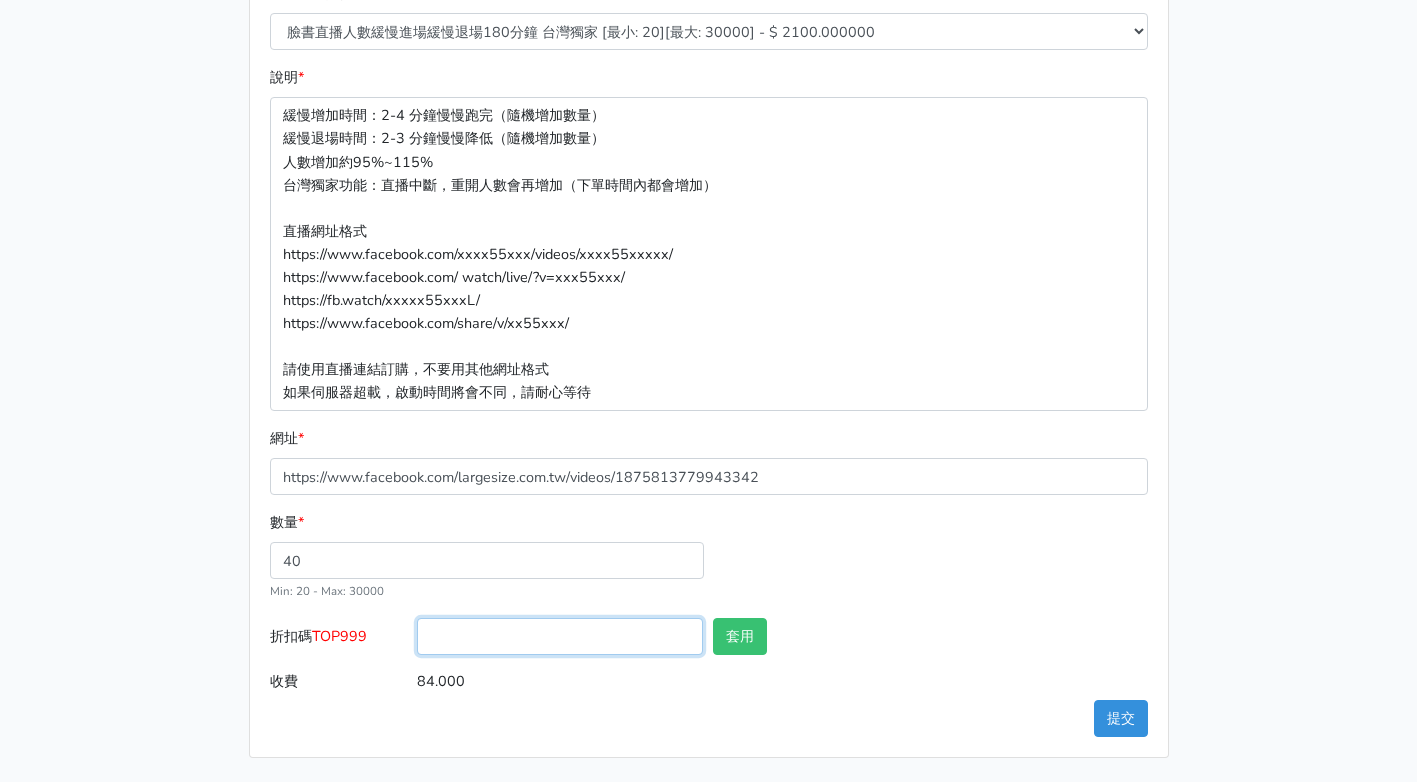 click on "折扣碼  TOP999" at bounding box center [560, 636] 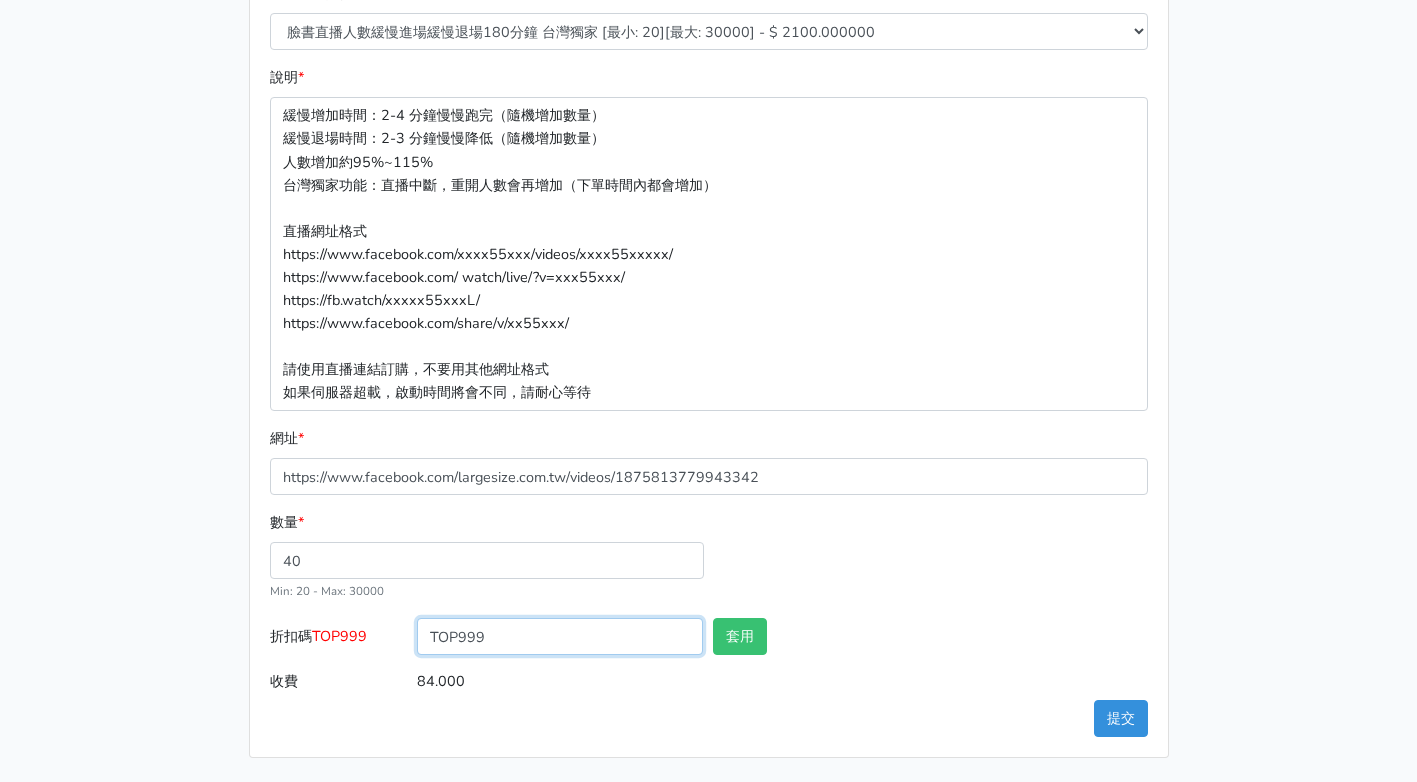 type on "TOP999" 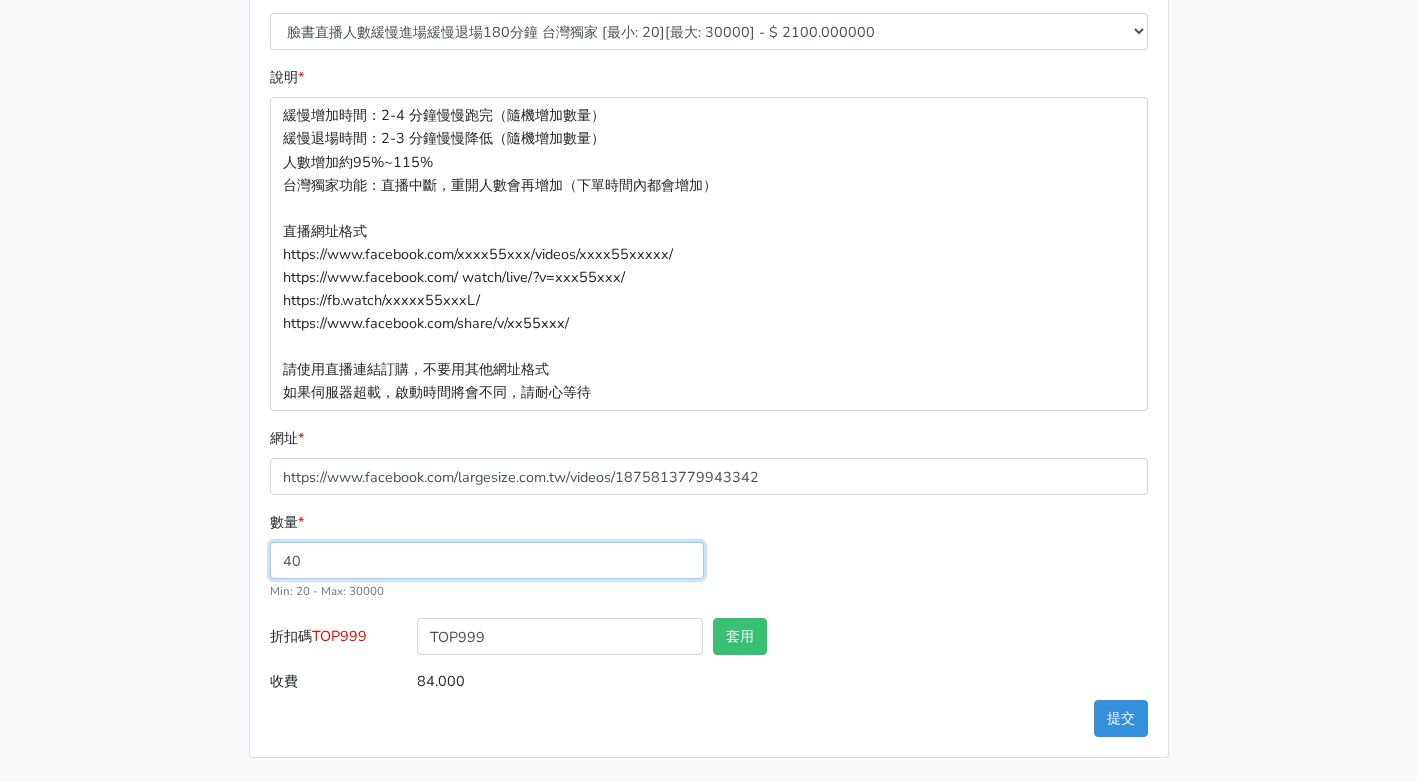 drag, startPoint x: 321, startPoint y: 568, endPoint x: 268, endPoint y: 571, distance: 53.08484 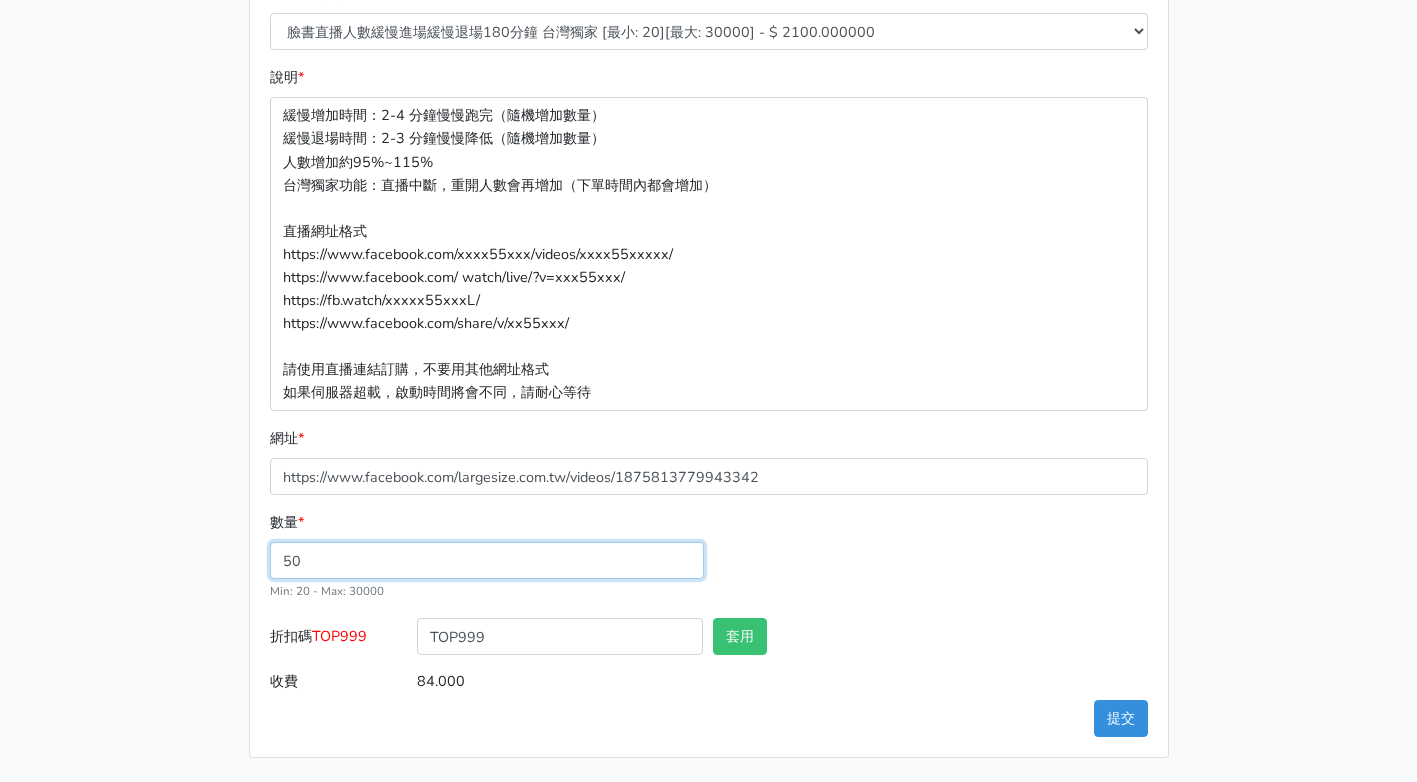 type on "50" 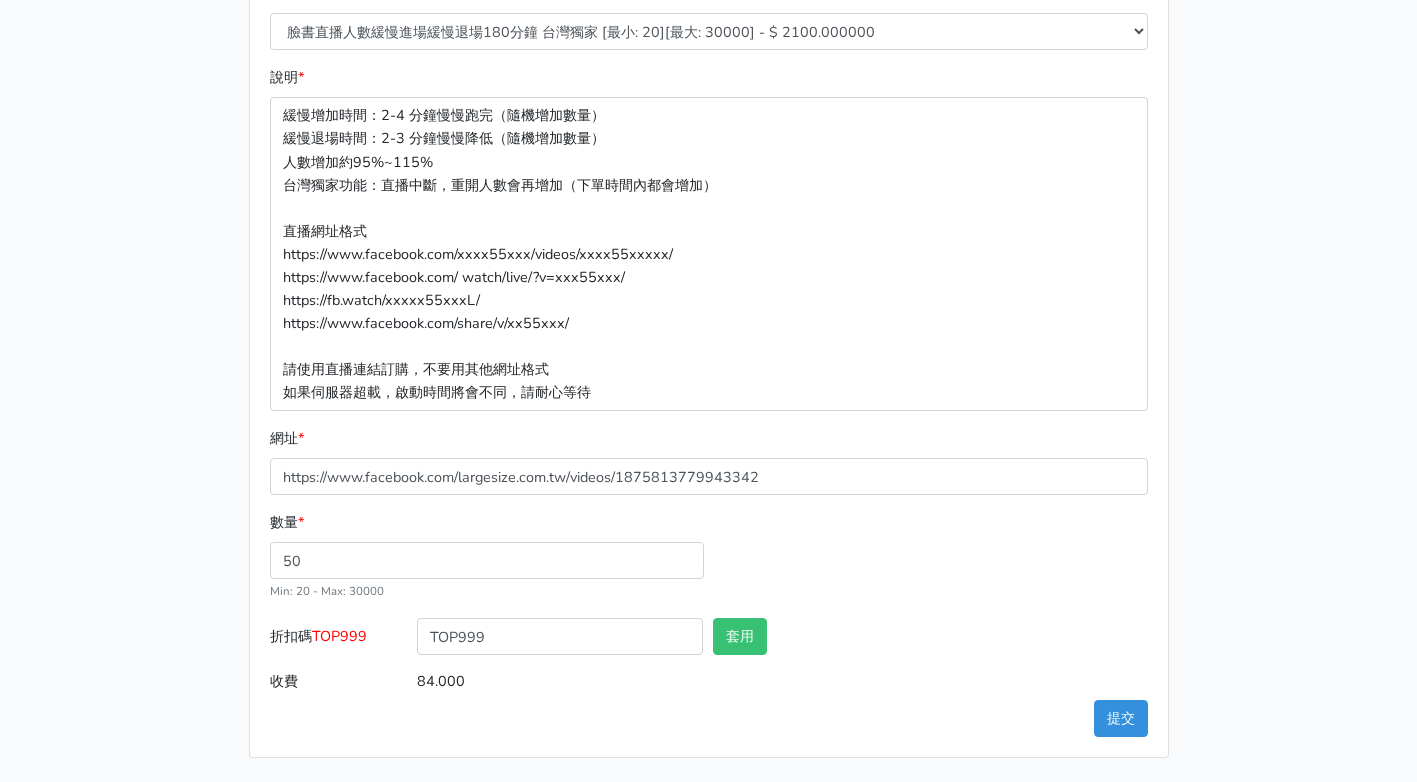 type on "105.000" 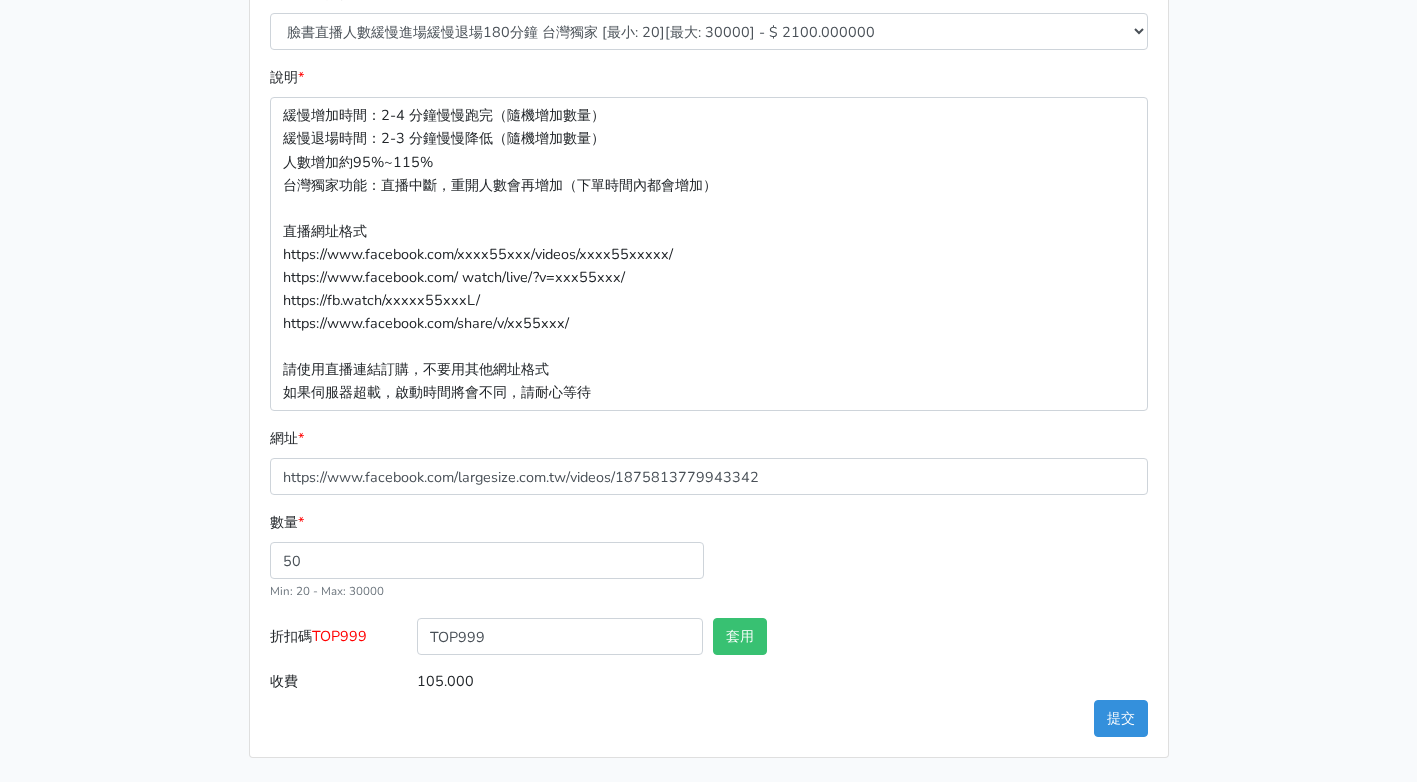 click on "數量 *
50
Min: 20 - Max: 30000" at bounding box center [709, 564] 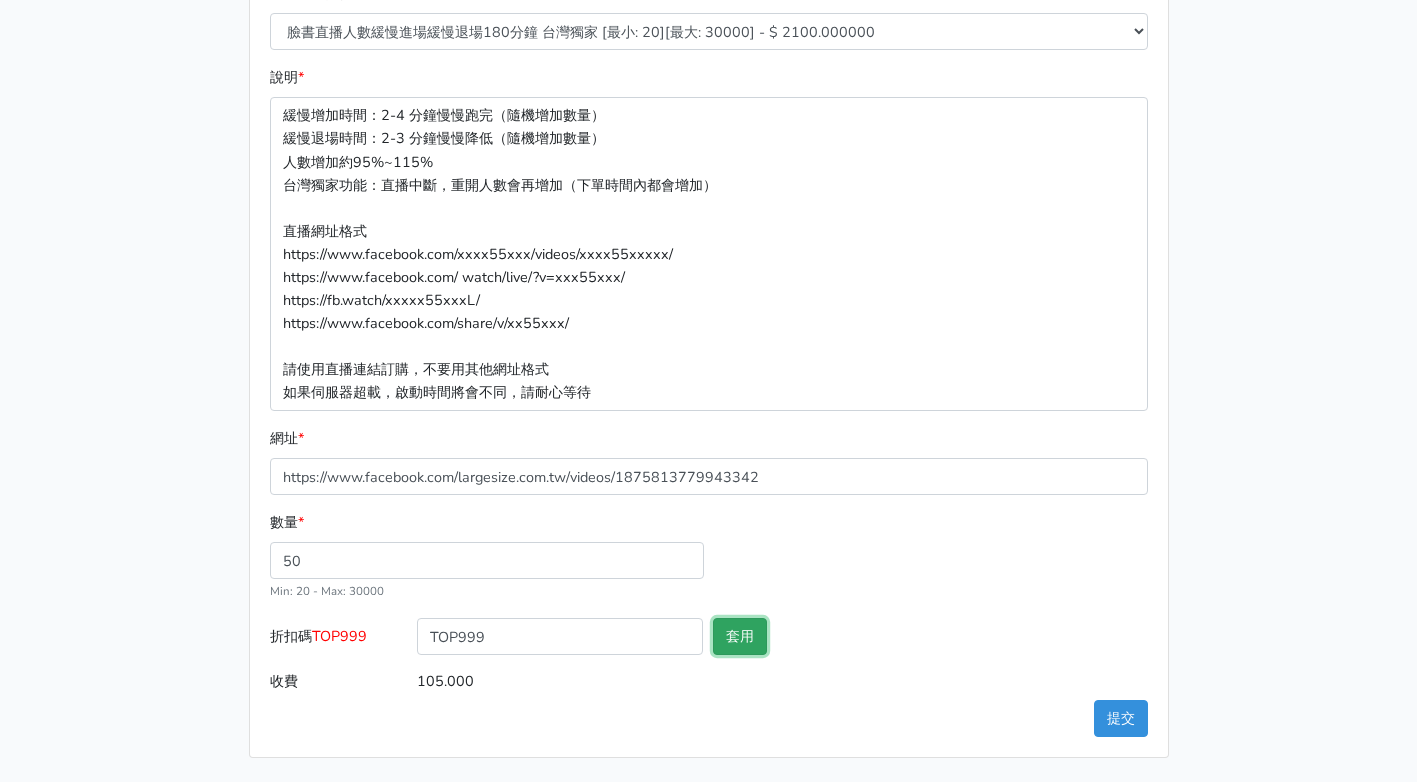click on "套用" at bounding box center (740, 636) 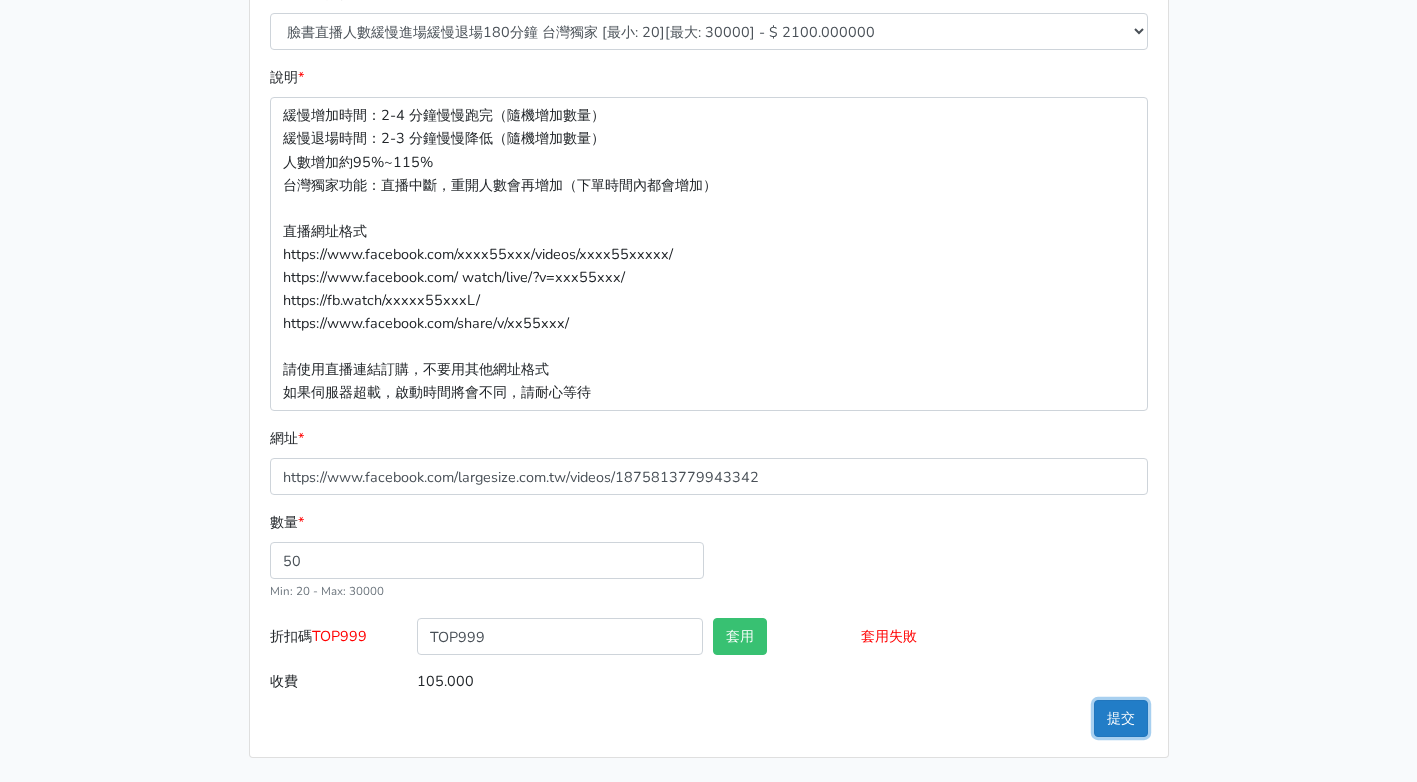 click on "提交" at bounding box center (1121, 718) 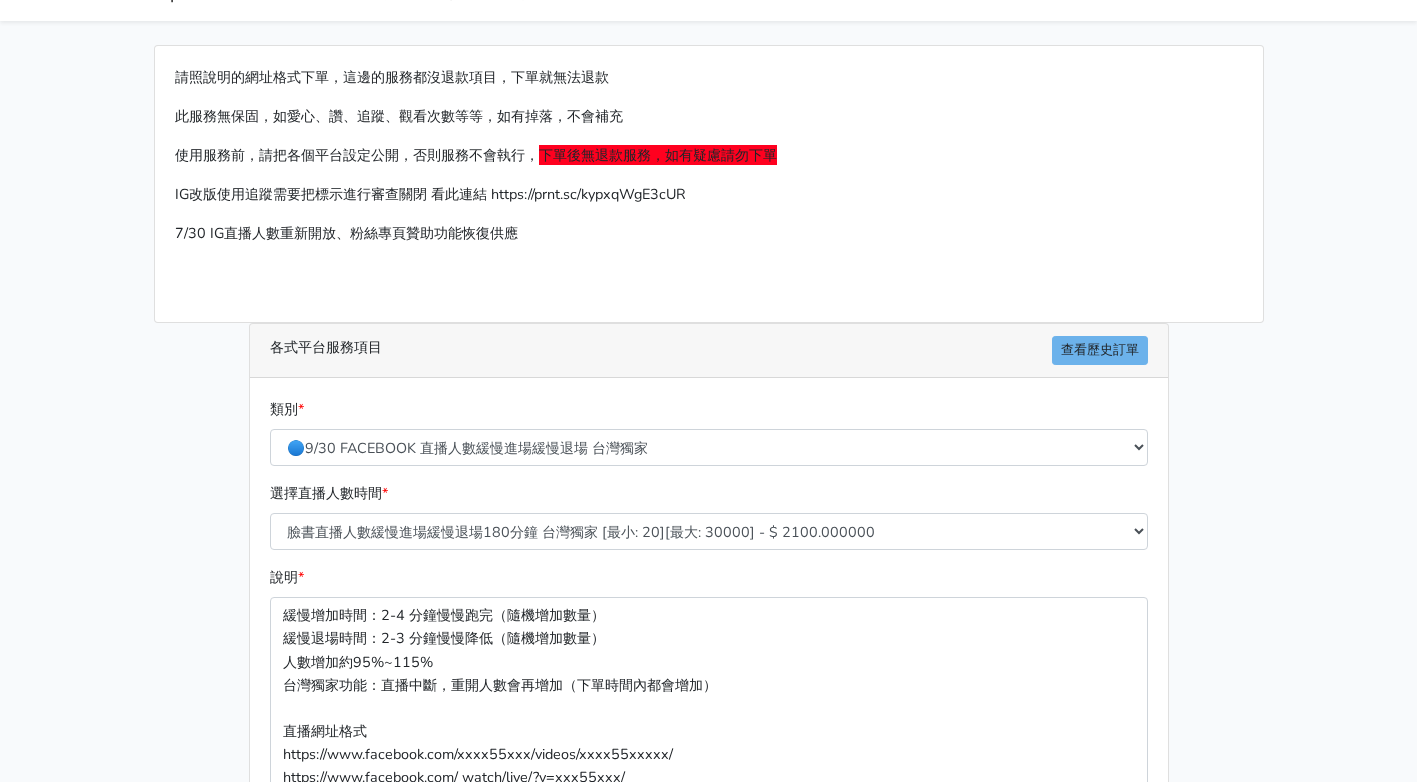scroll, scrollTop: 0, scrollLeft: 0, axis: both 